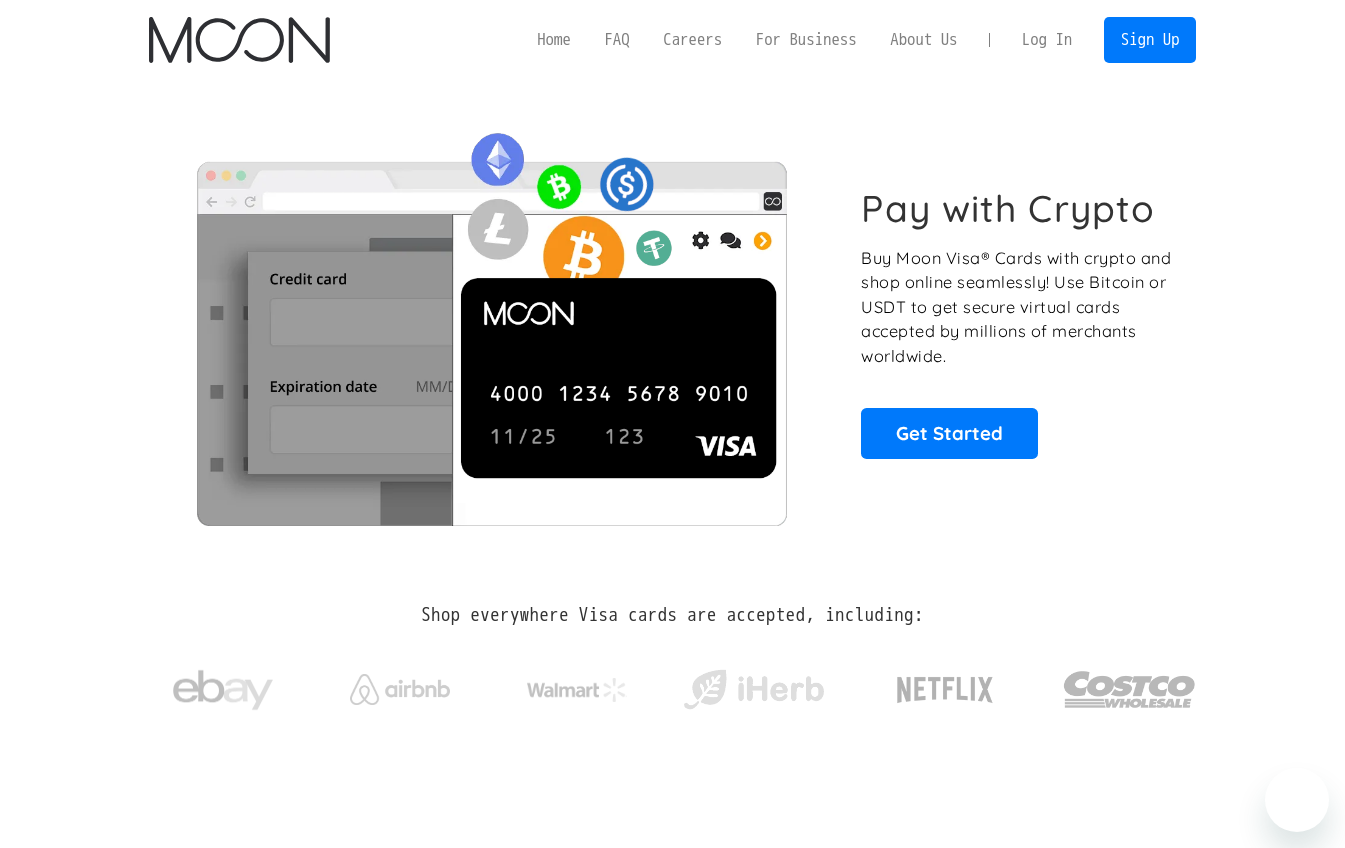 scroll, scrollTop: 0, scrollLeft: 0, axis: both 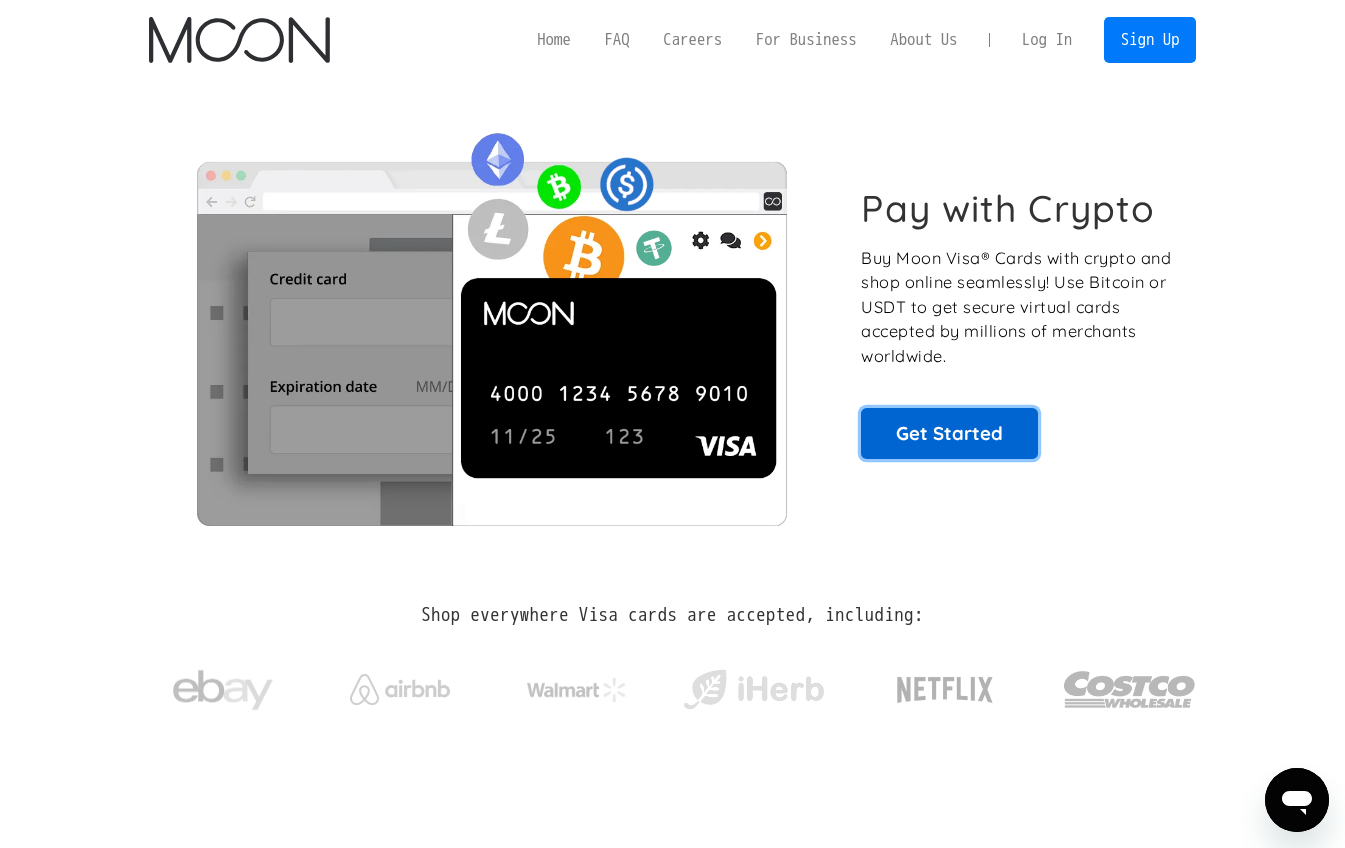 click on "Get Started" at bounding box center (949, 433) 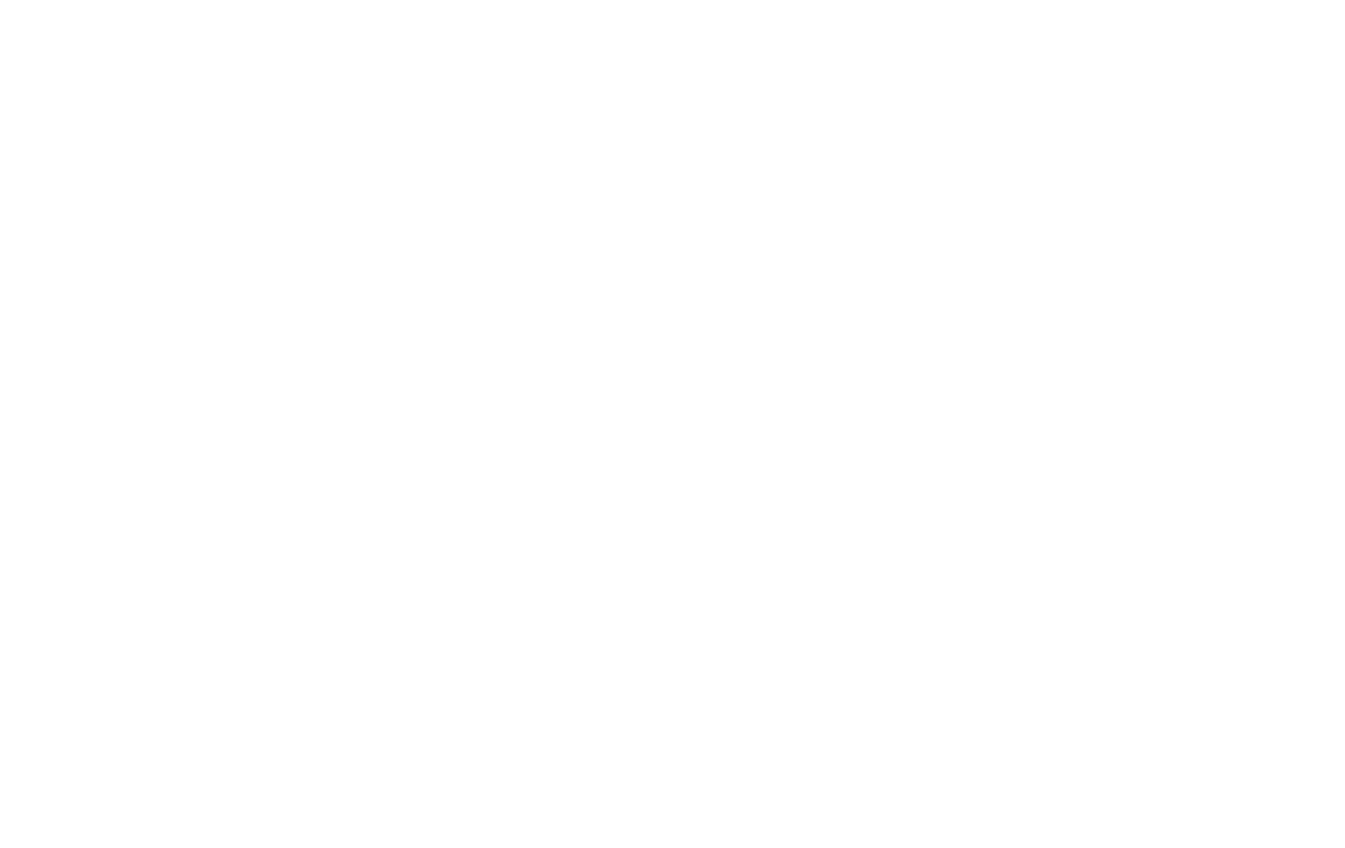 scroll, scrollTop: 0, scrollLeft: 0, axis: both 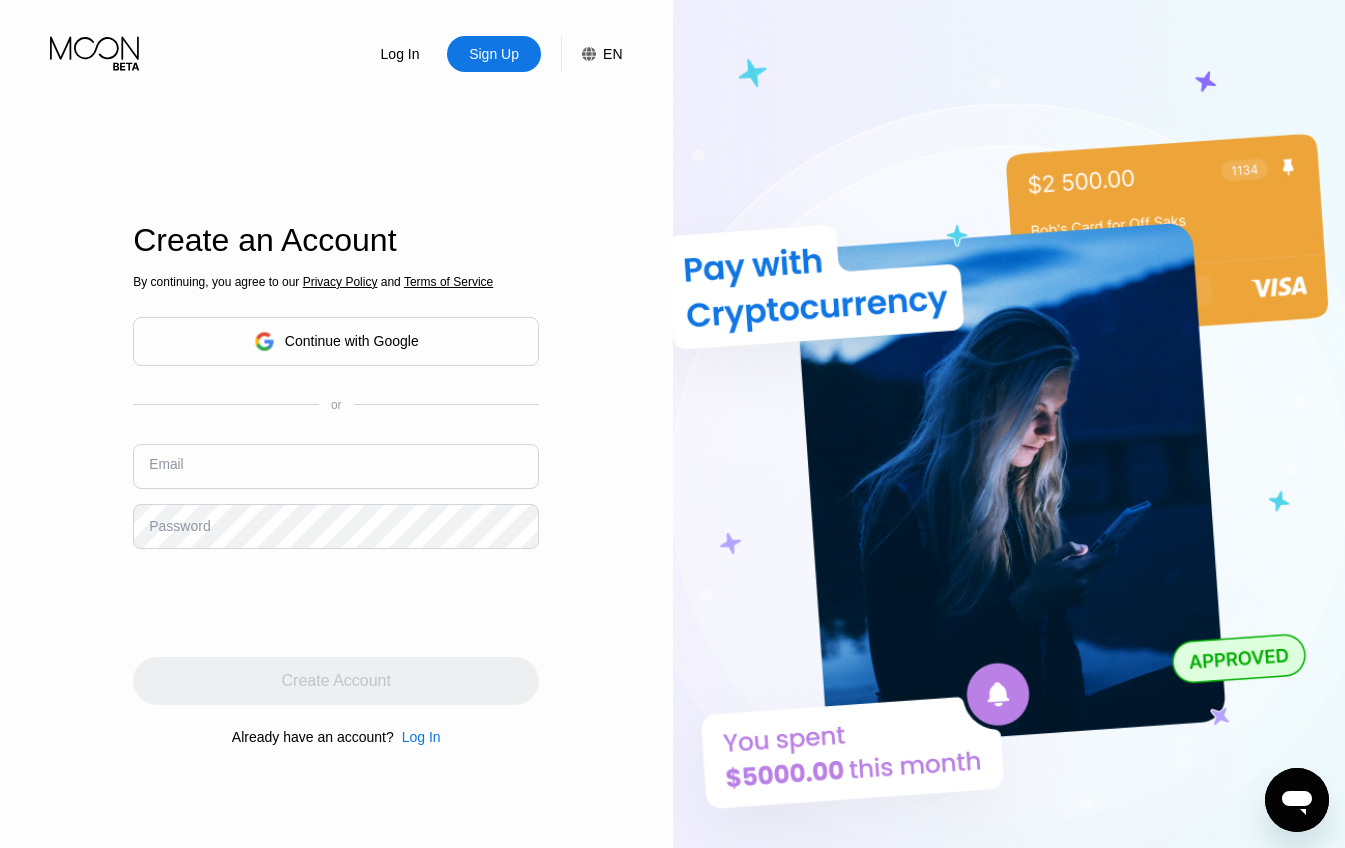 click at bounding box center (336, 466) 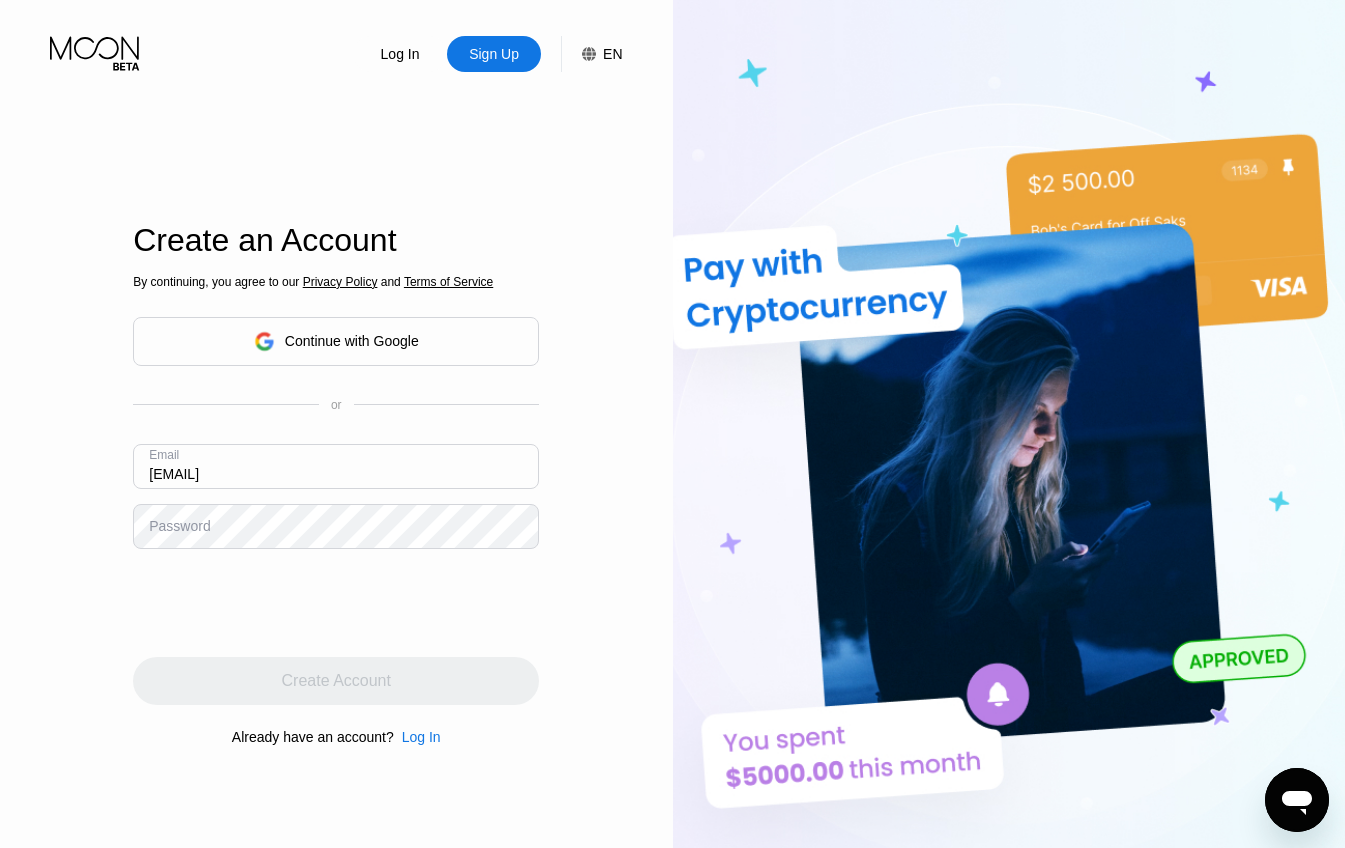 type on "[USERNAME]@example.com" 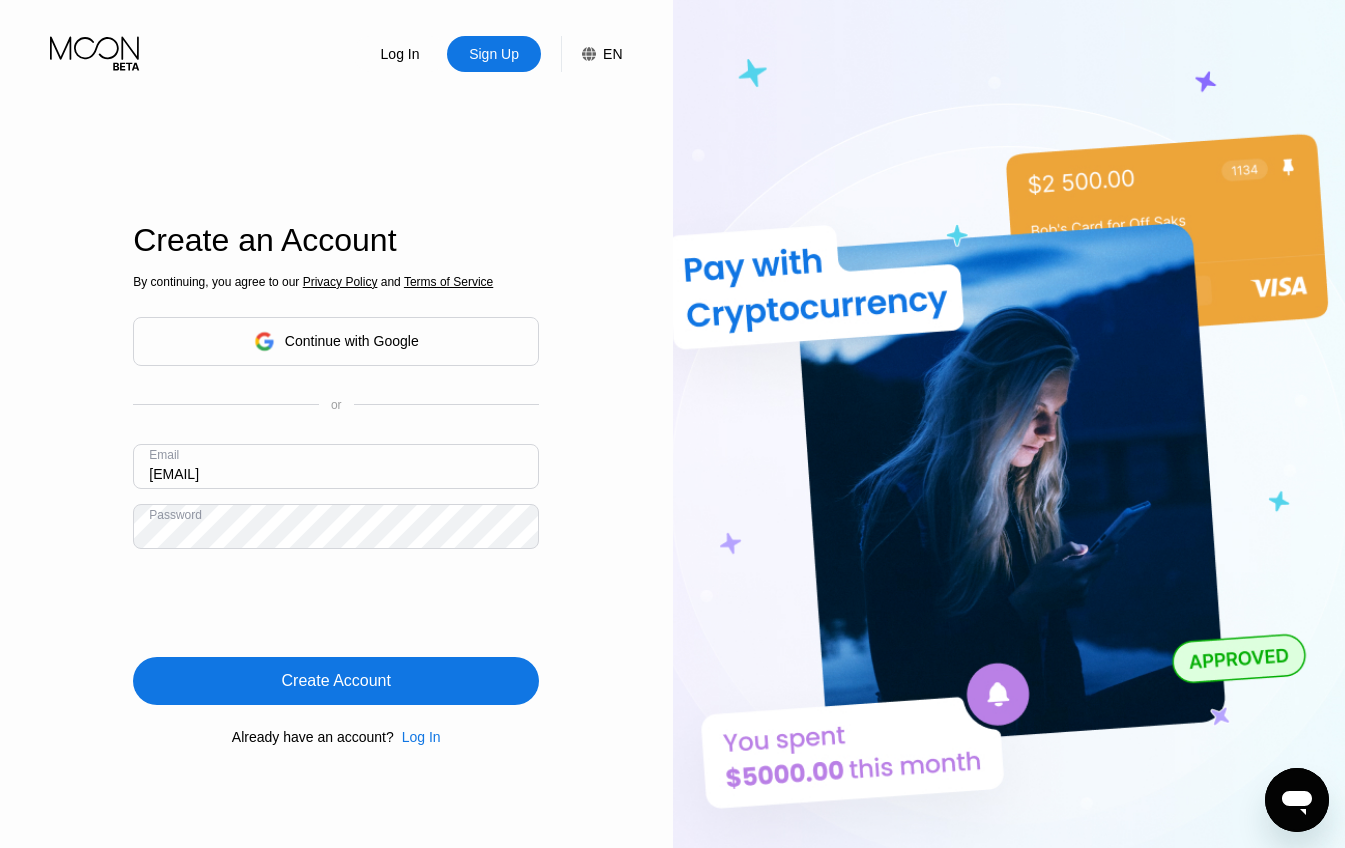 click on "Create Account" at bounding box center (336, 681) 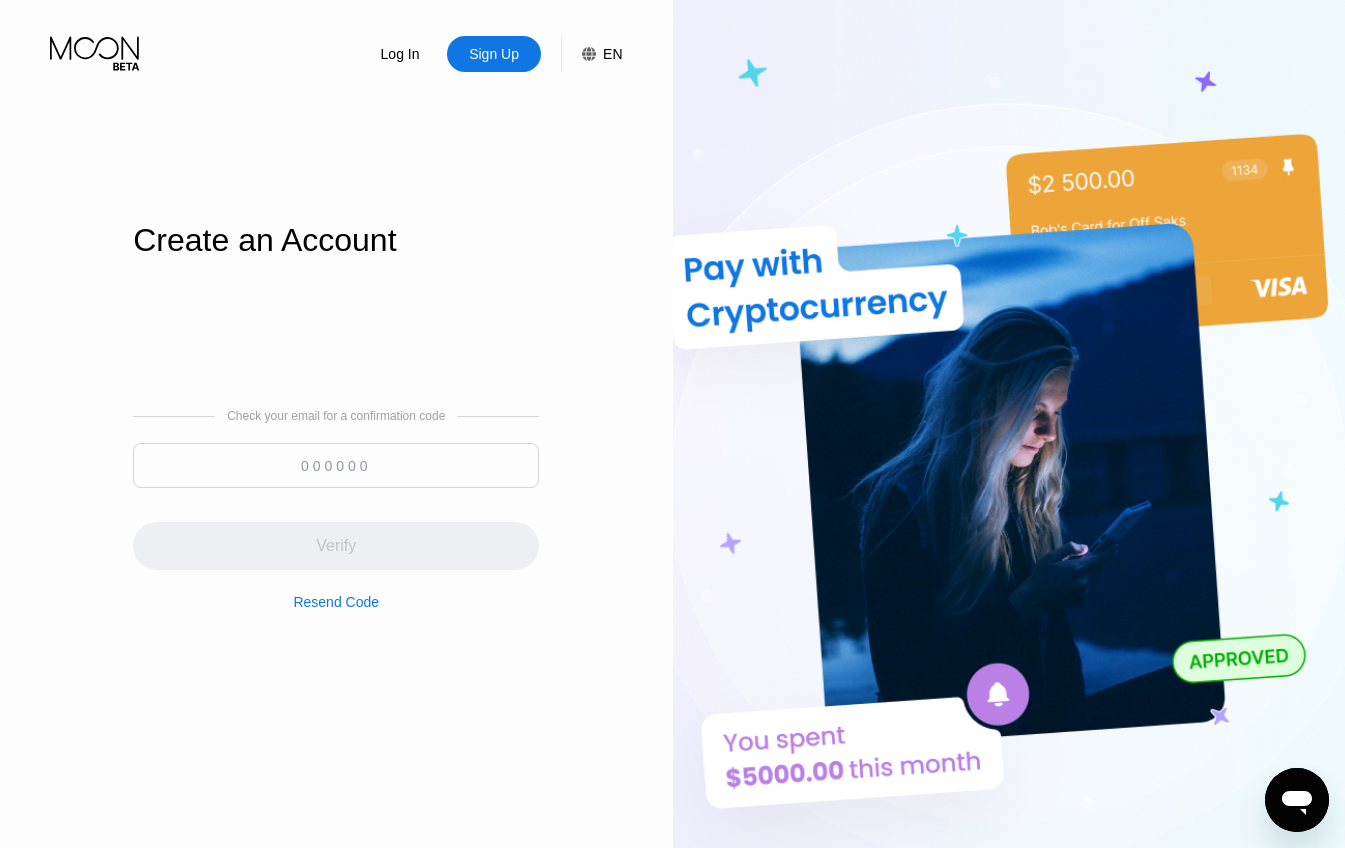 click at bounding box center [336, 465] 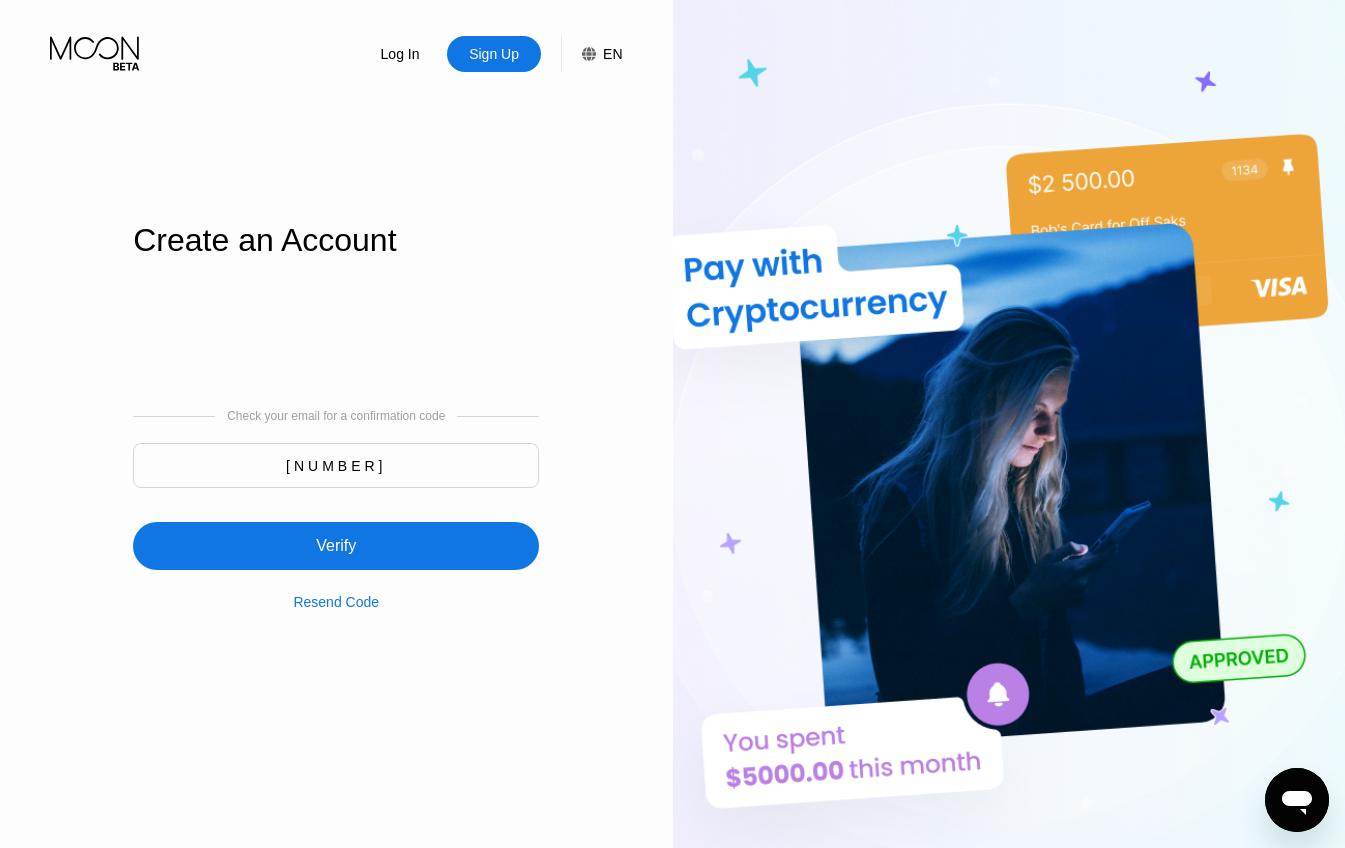 type on "870029" 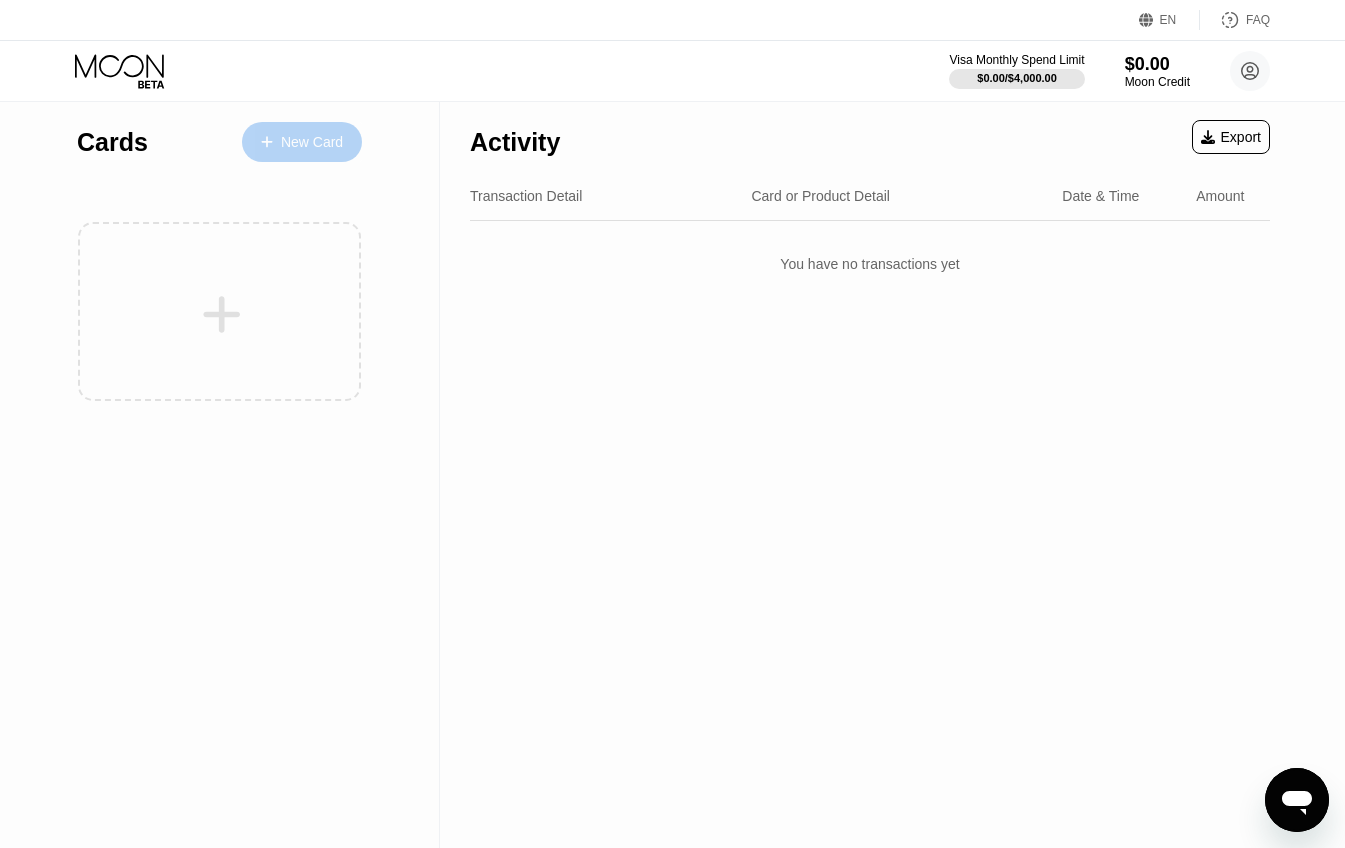 click on "New Card" at bounding box center [312, 142] 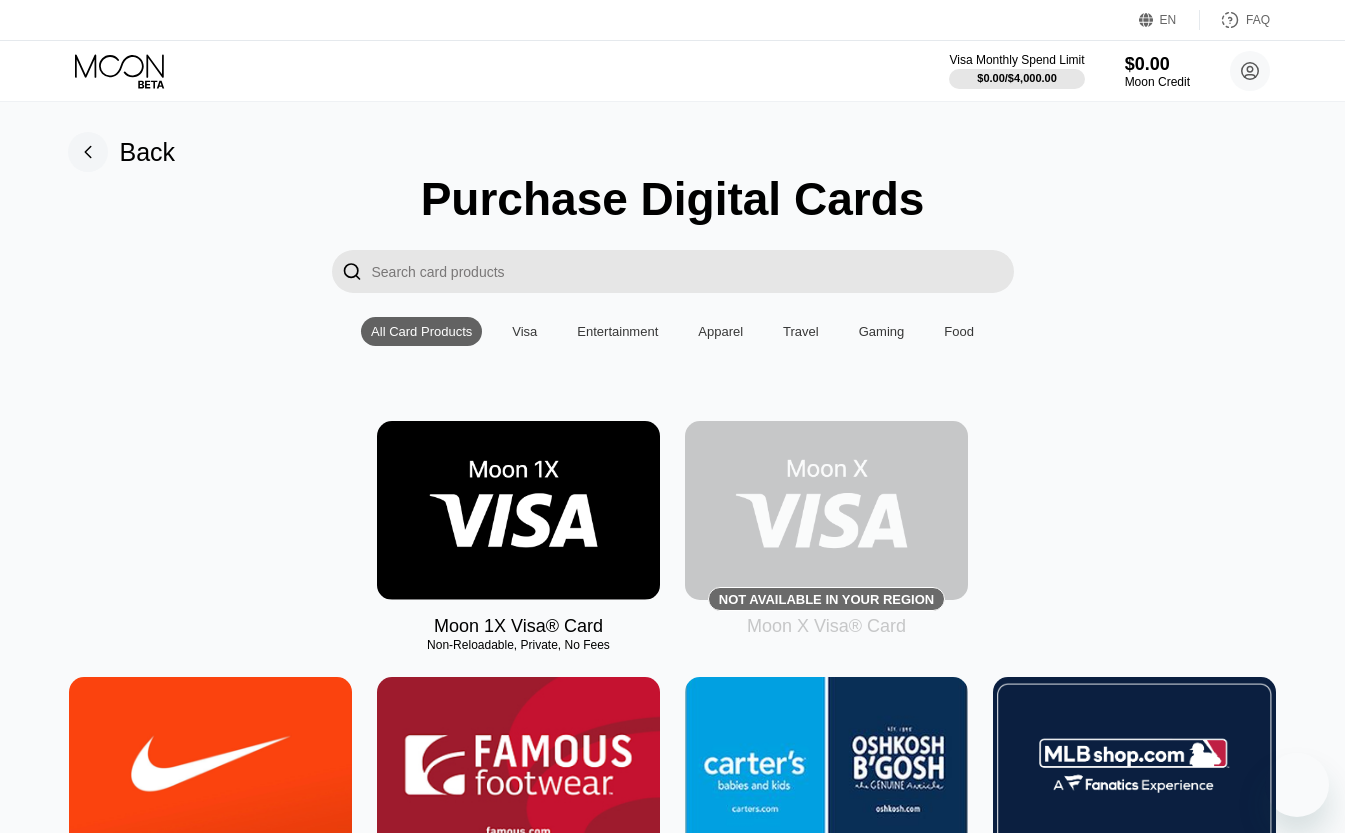 scroll, scrollTop: 0, scrollLeft: 0, axis: both 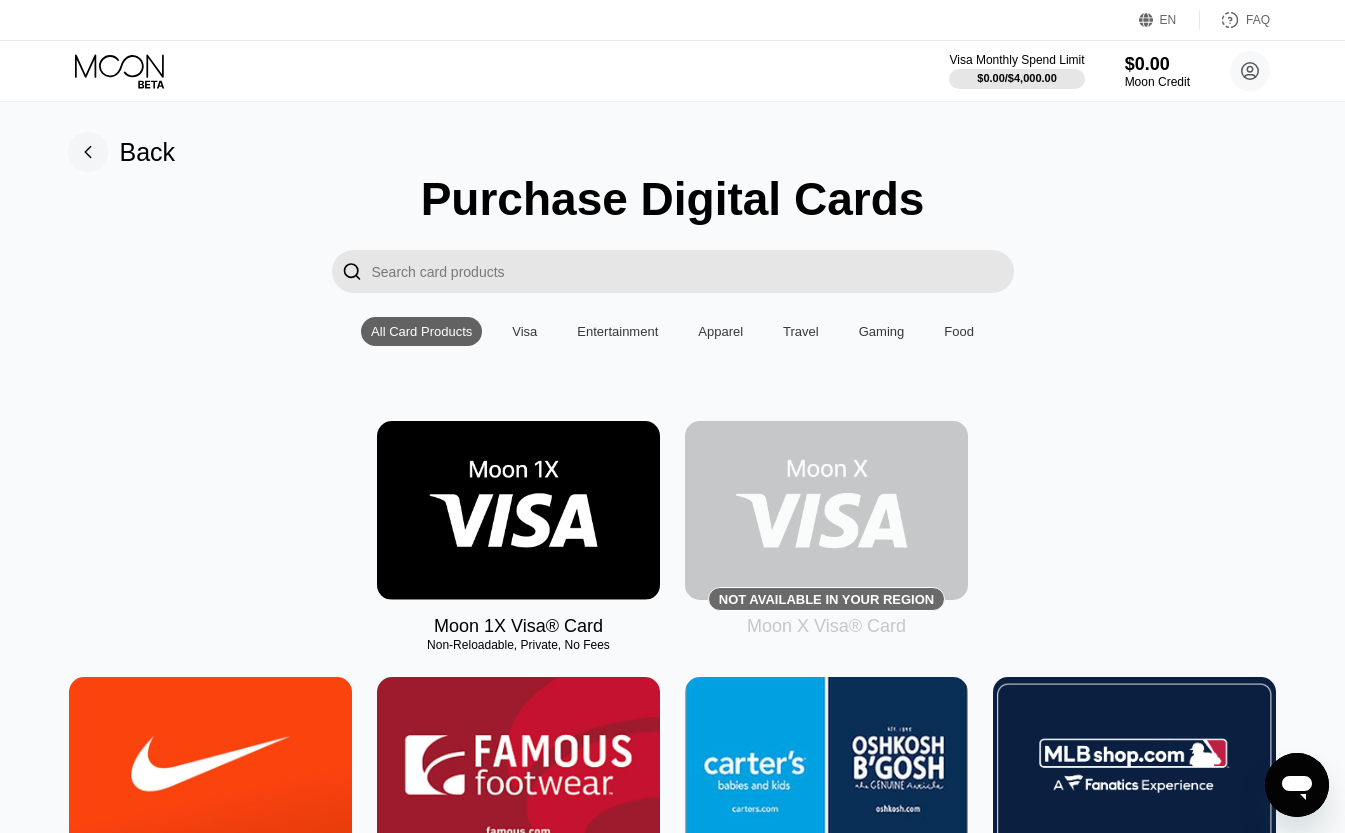 click on "Visa" at bounding box center (524, 331) 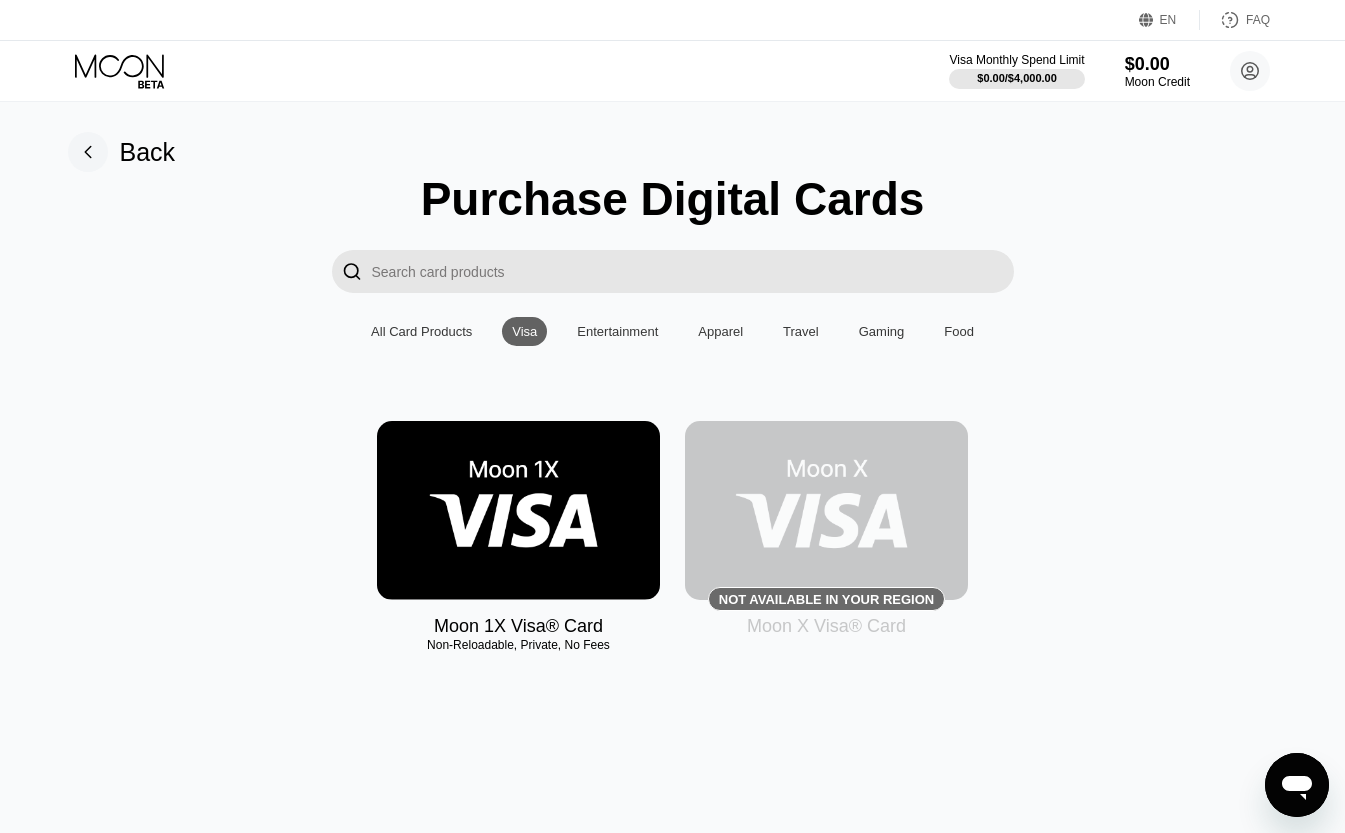 click at bounding box center [518, 510] 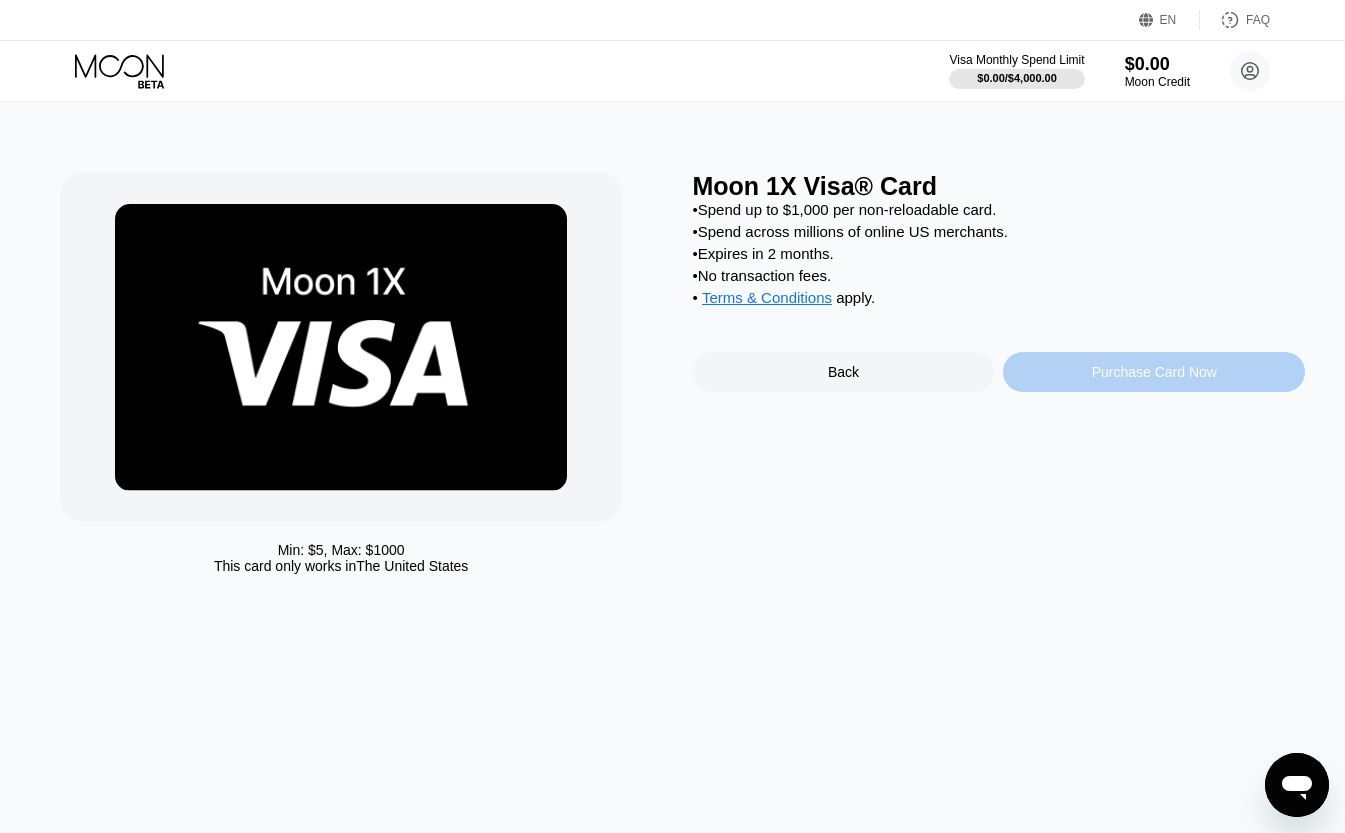 click on "Purchase Card Now" at bounding box center (1154, 372) 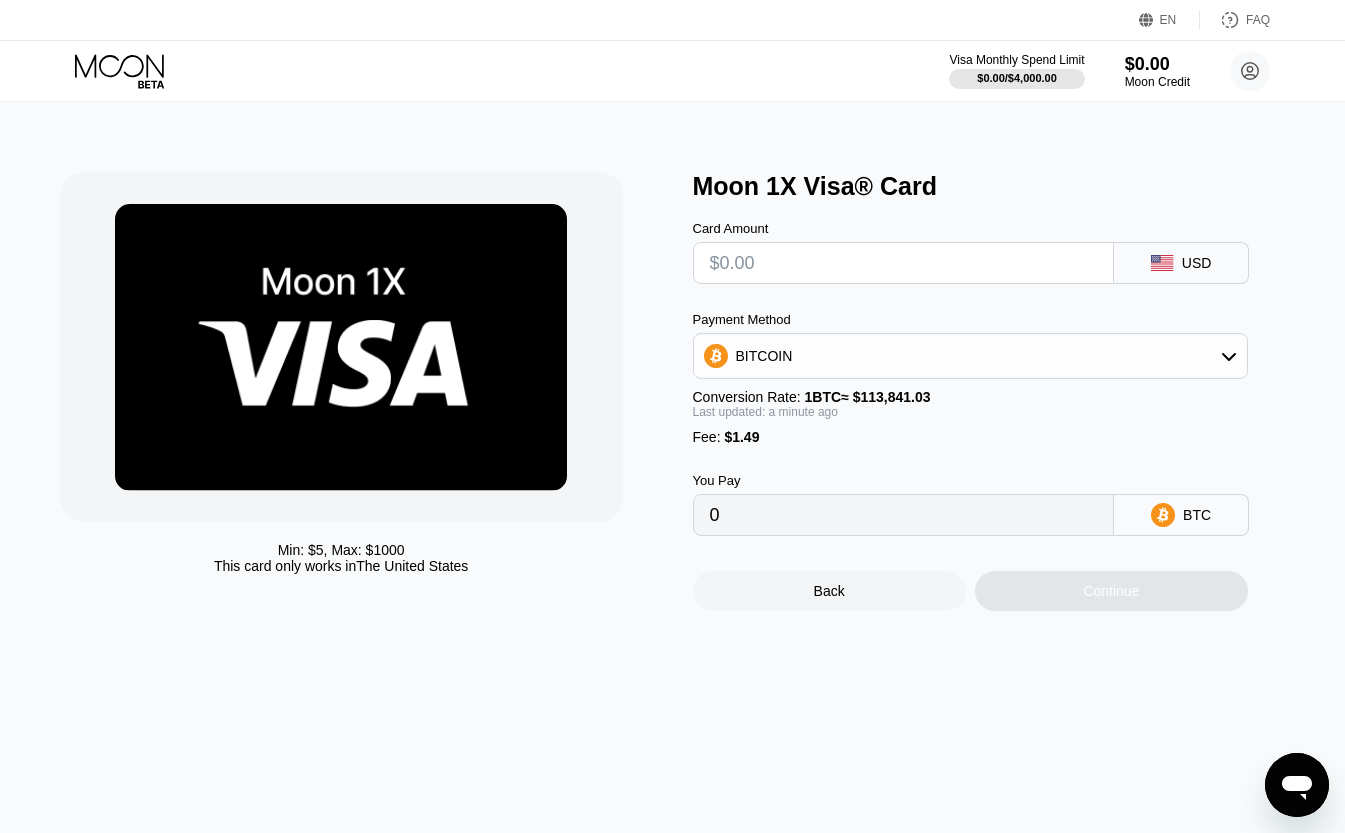 click at bounding box center (904, 263) 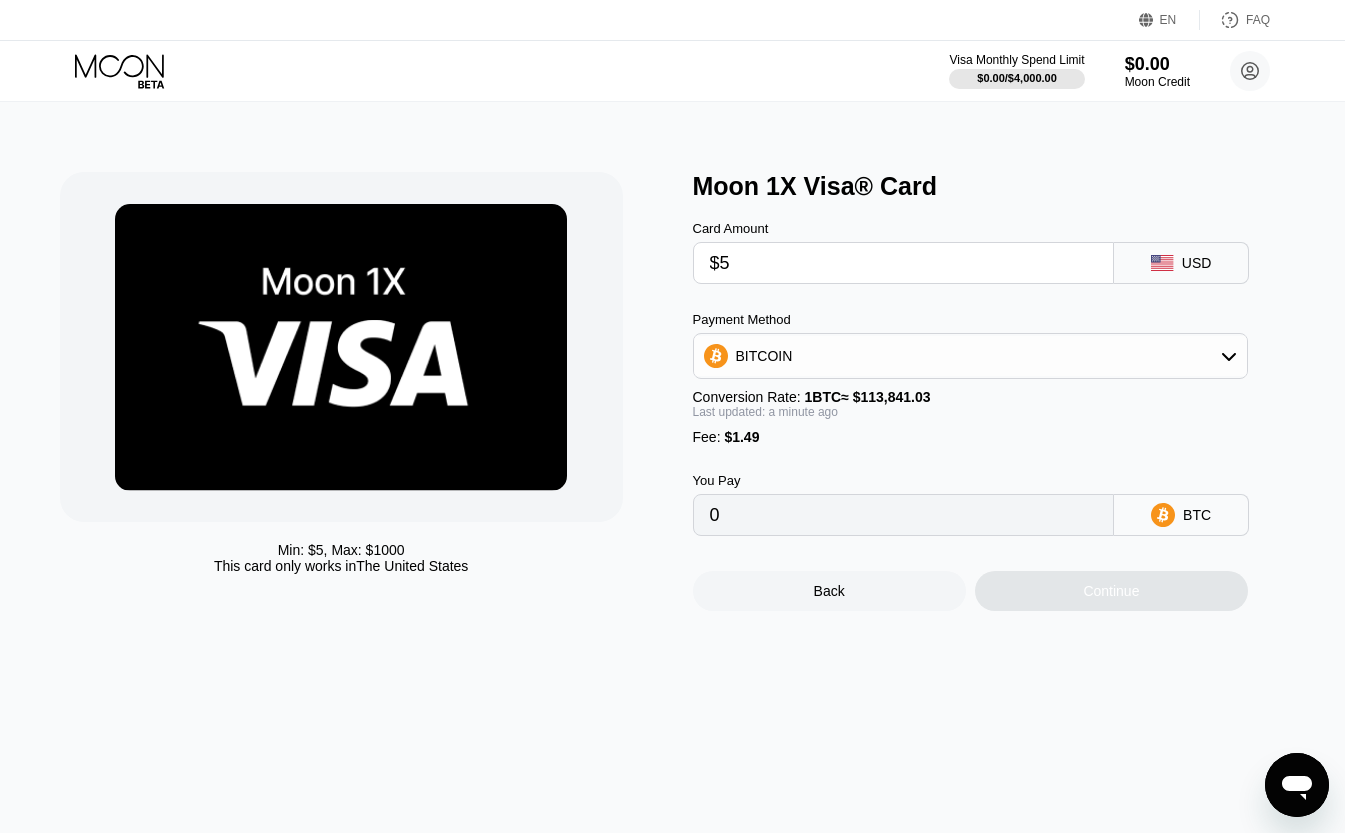 type on "$50" 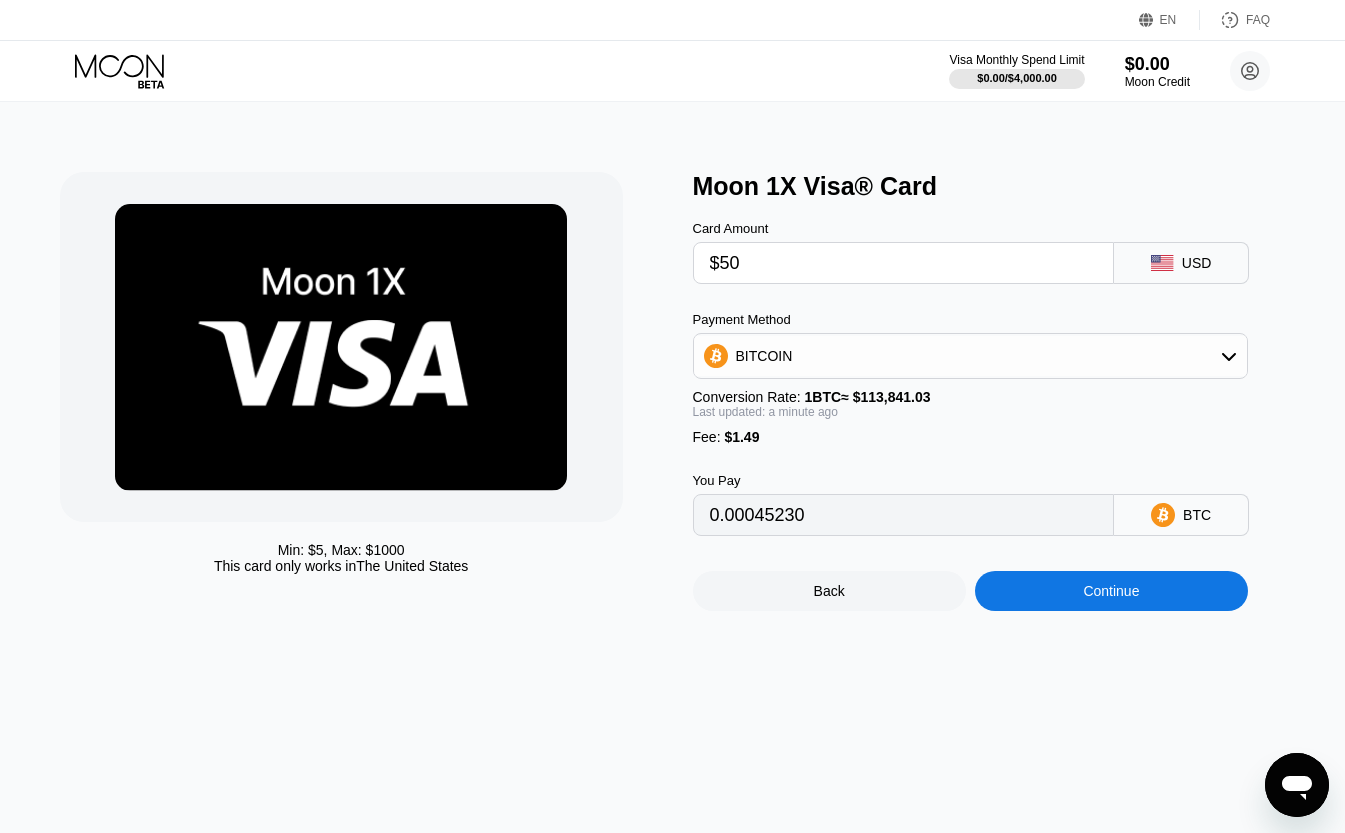 type on "0.00045230" 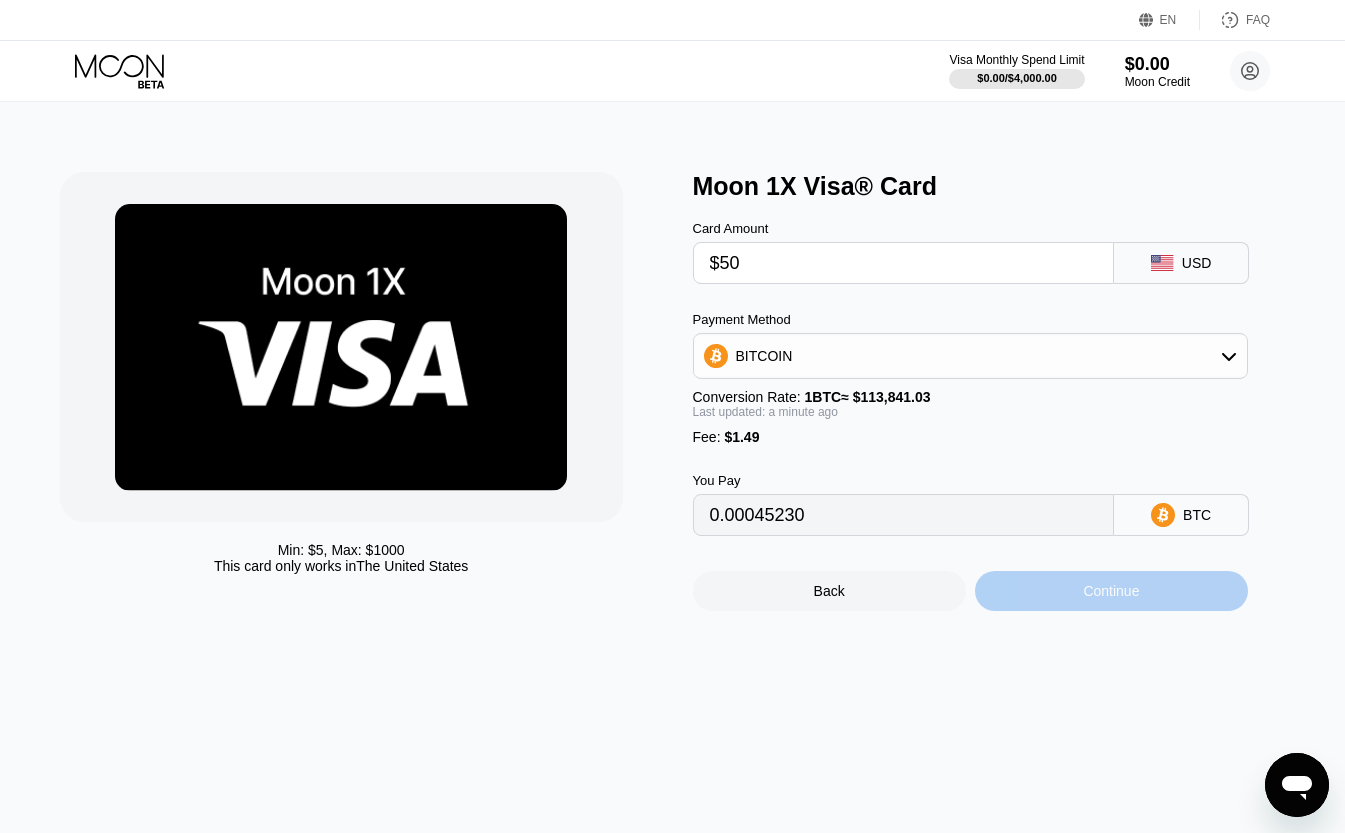 click on "Continue" at bounding box center [1111, 591] 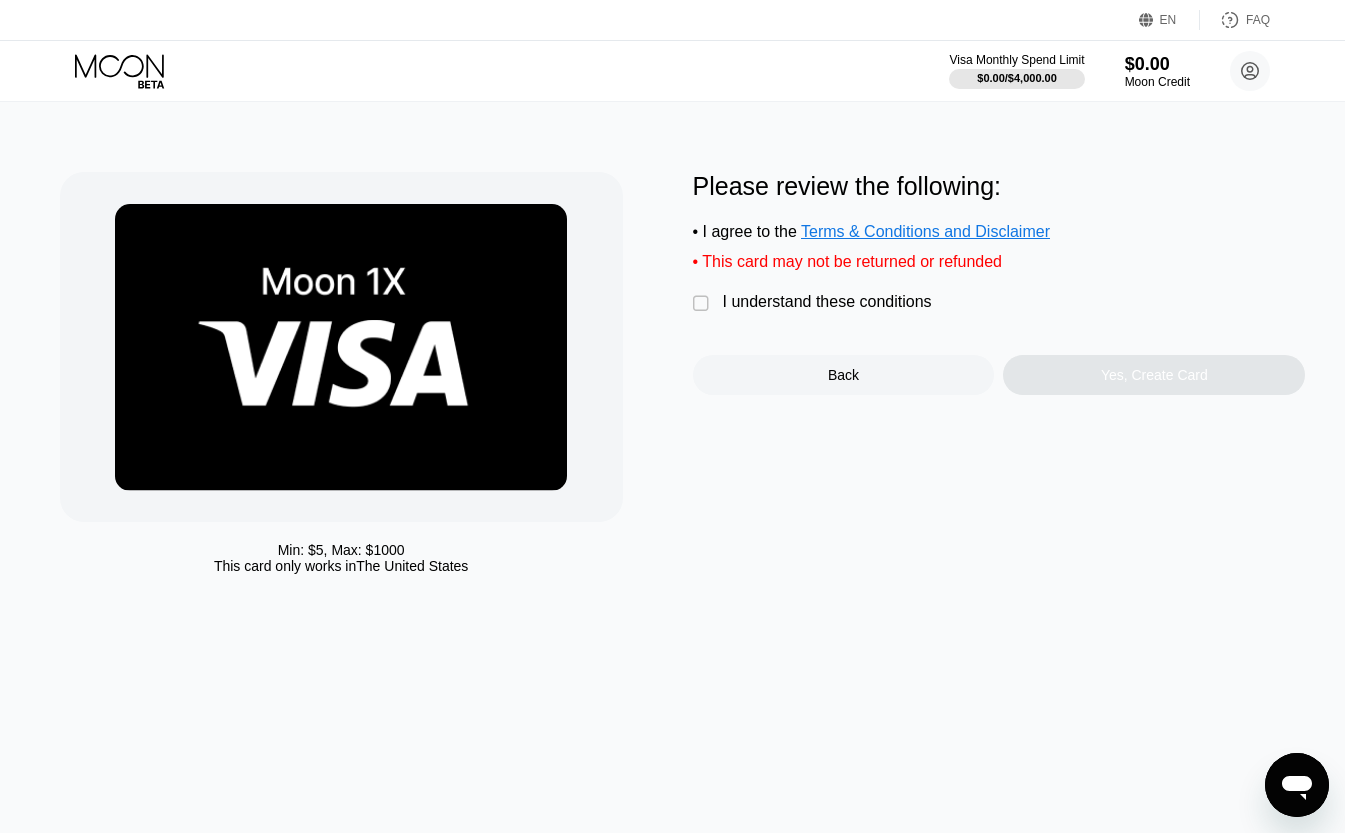 click on "I understand these conditions" at bounding box center [827, 302] 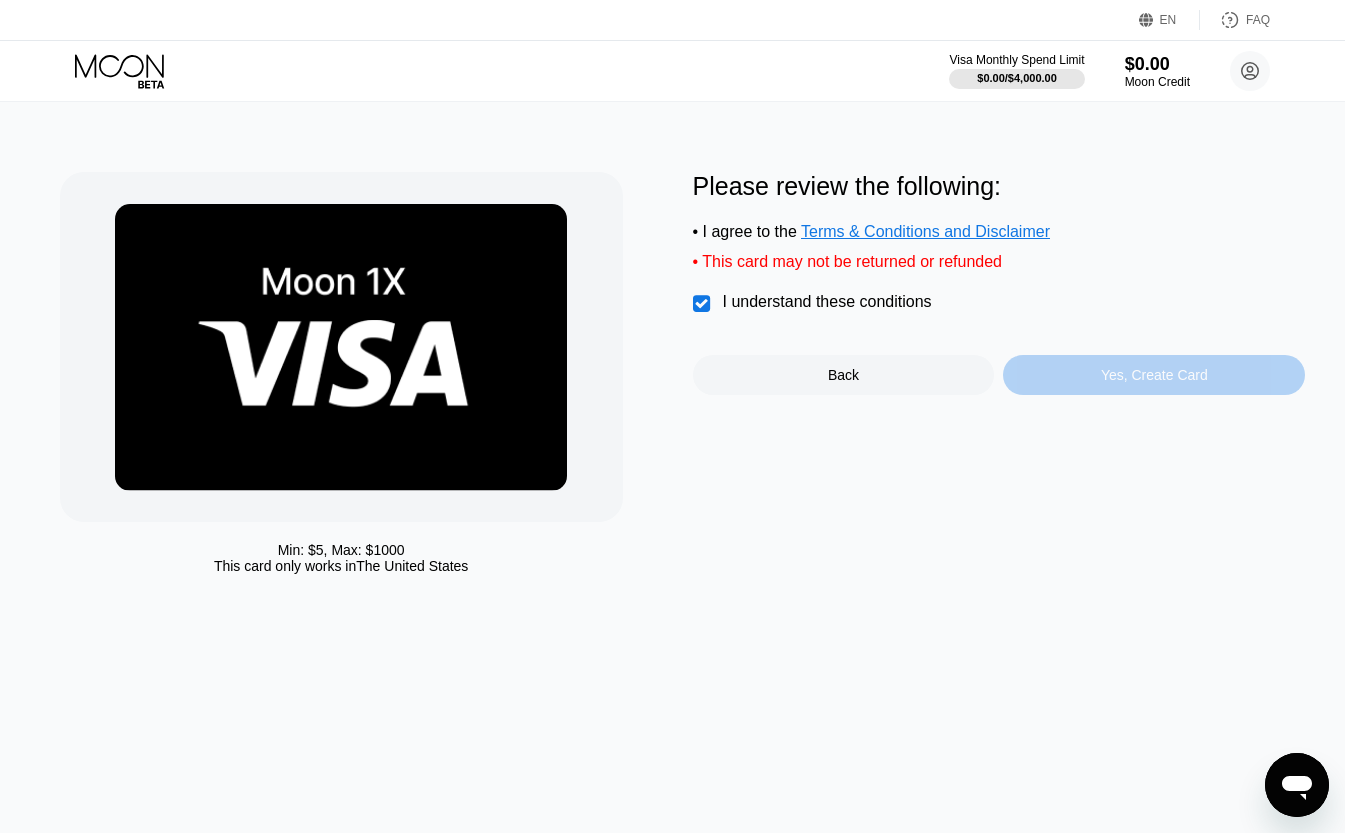 click on "Yes, Create Card" at bounding box center [1154, 375] 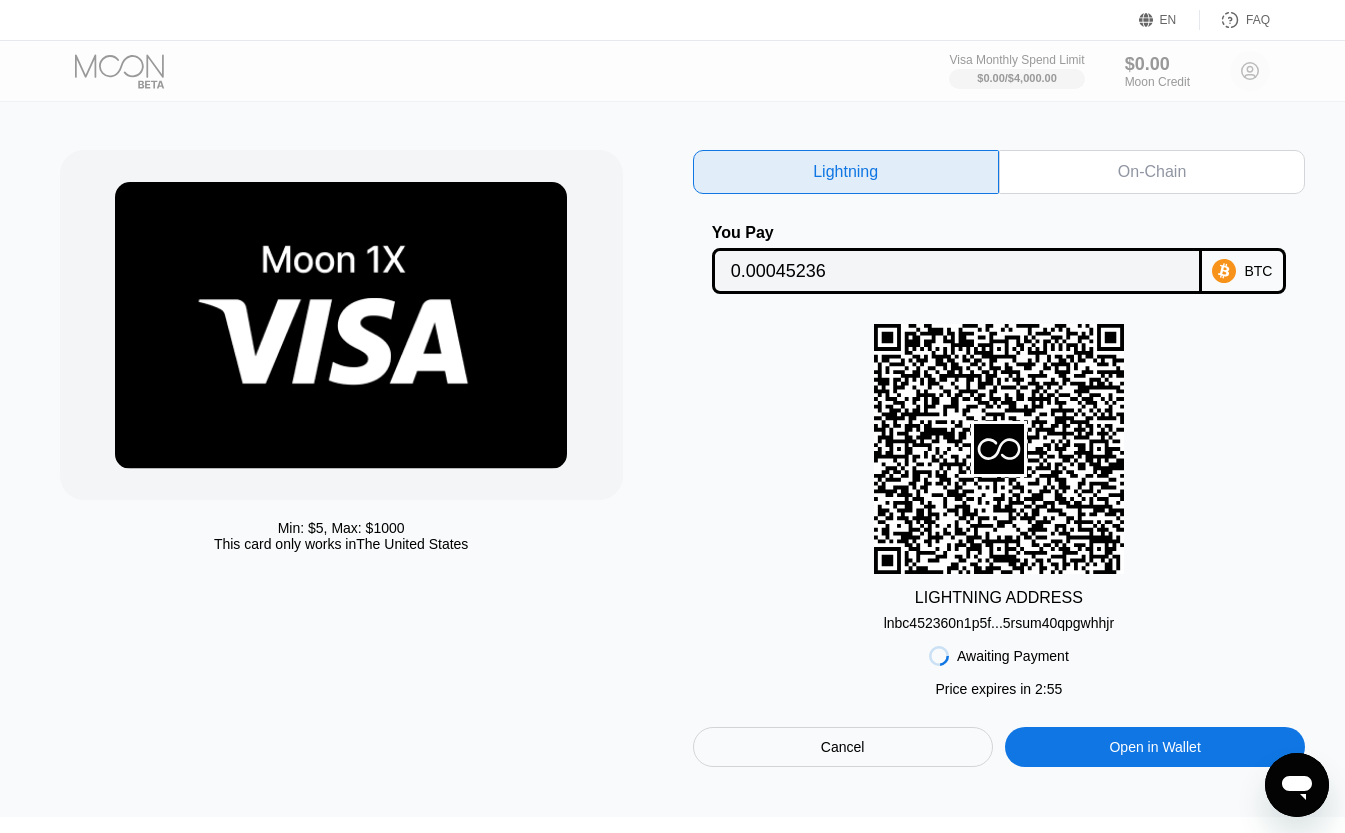 scroll, scrollTop: 107, scrollLeft: 0, axis: vertical 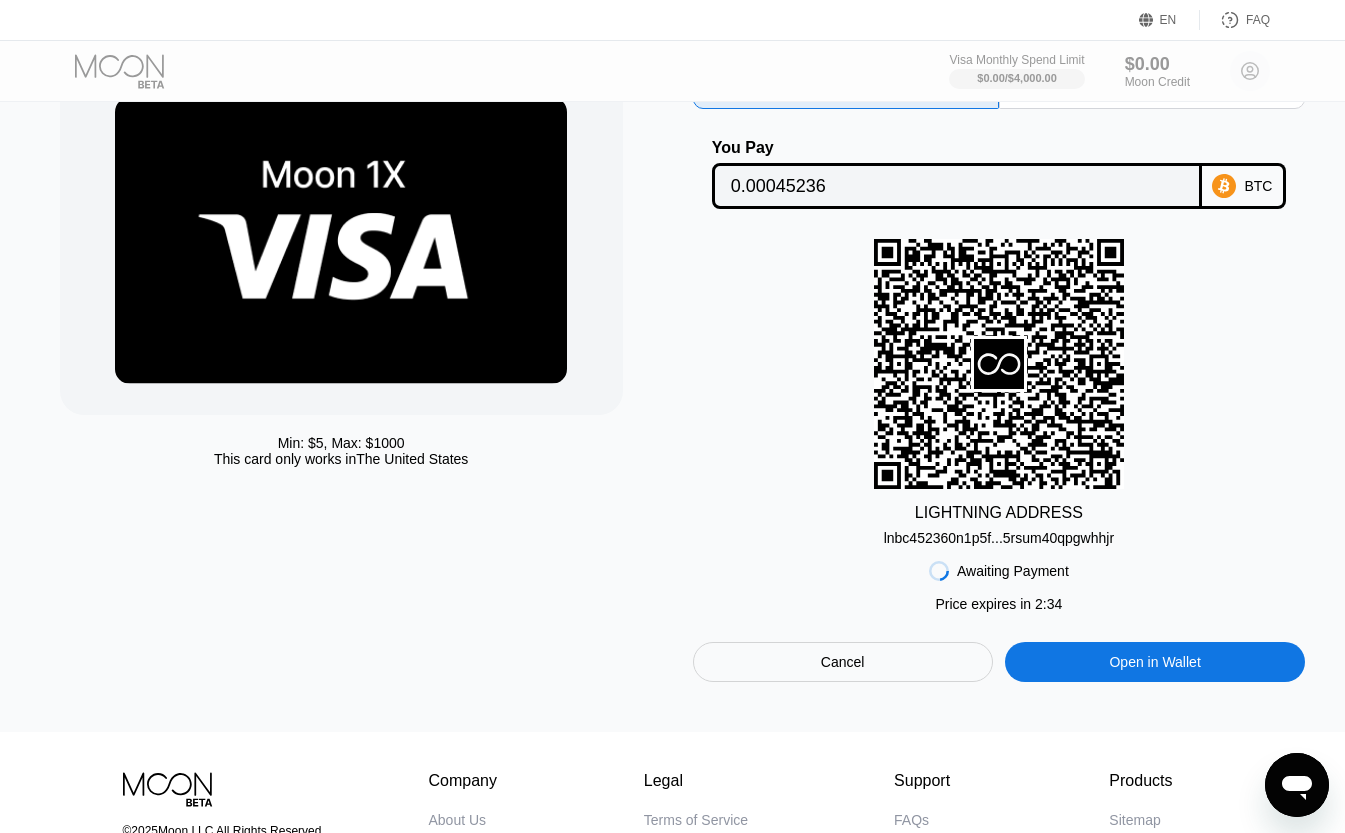 click on "BTC" at bounding box center (1258, 186) 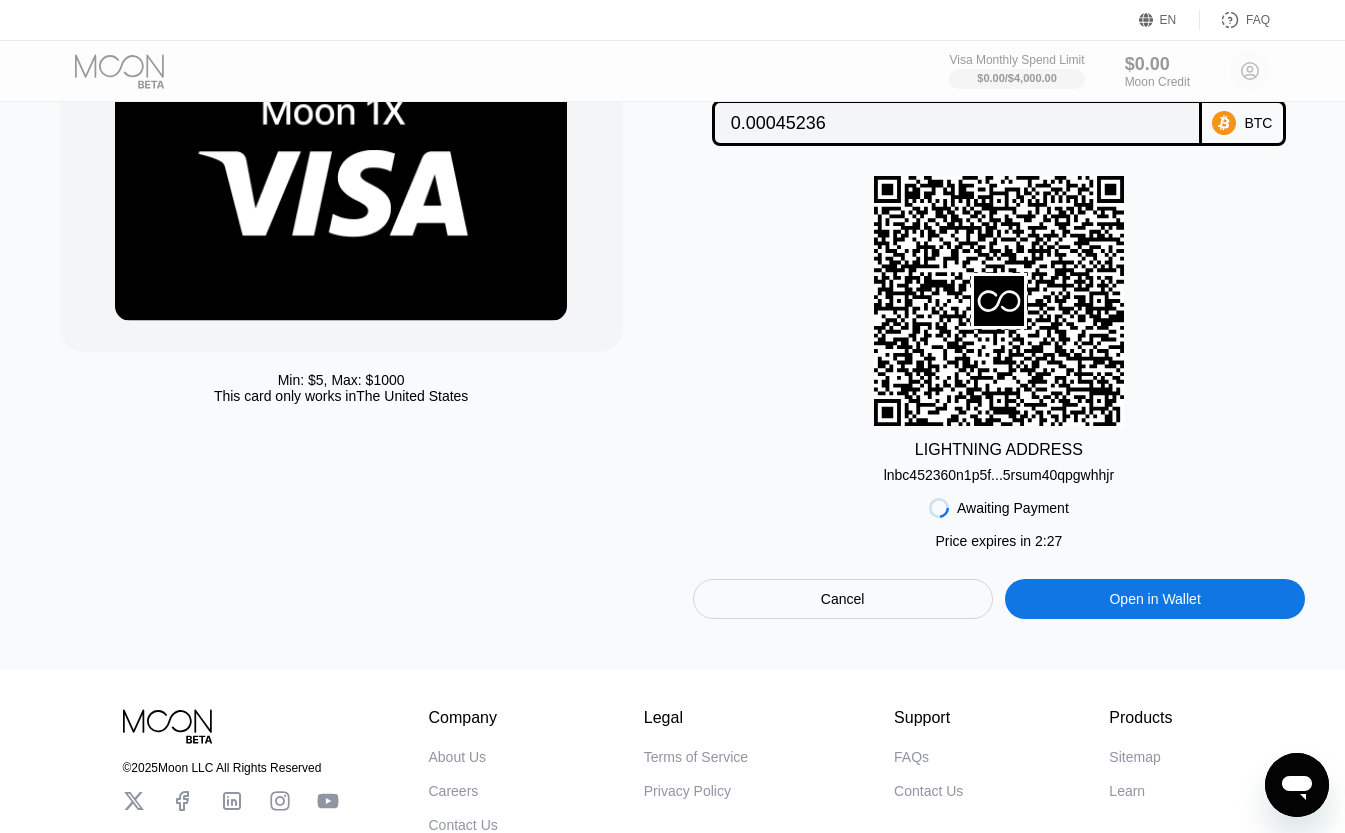 scroll, scrollTop: 168, scrollLeft: 0, axis: vertical 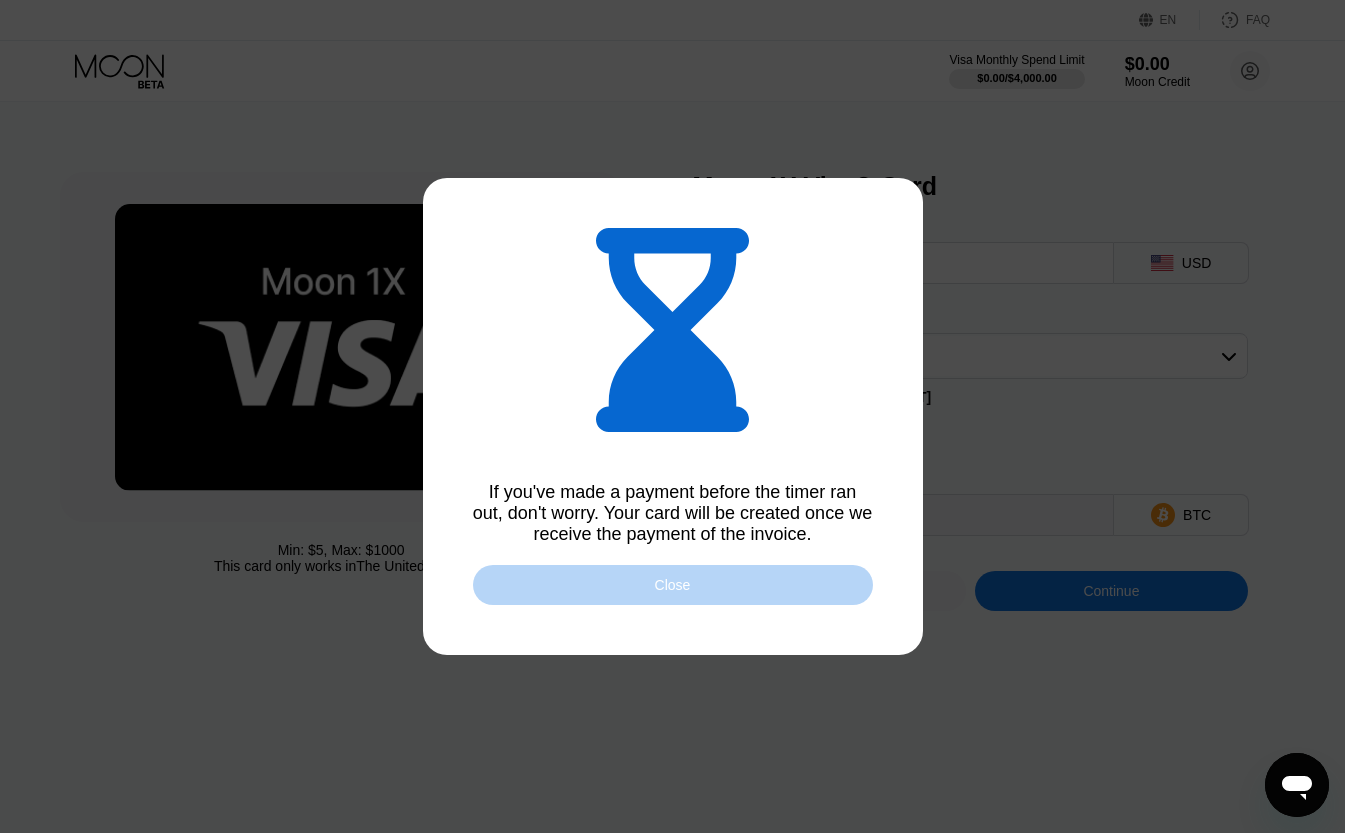 click on "Close" at bounding box center (673, 585) 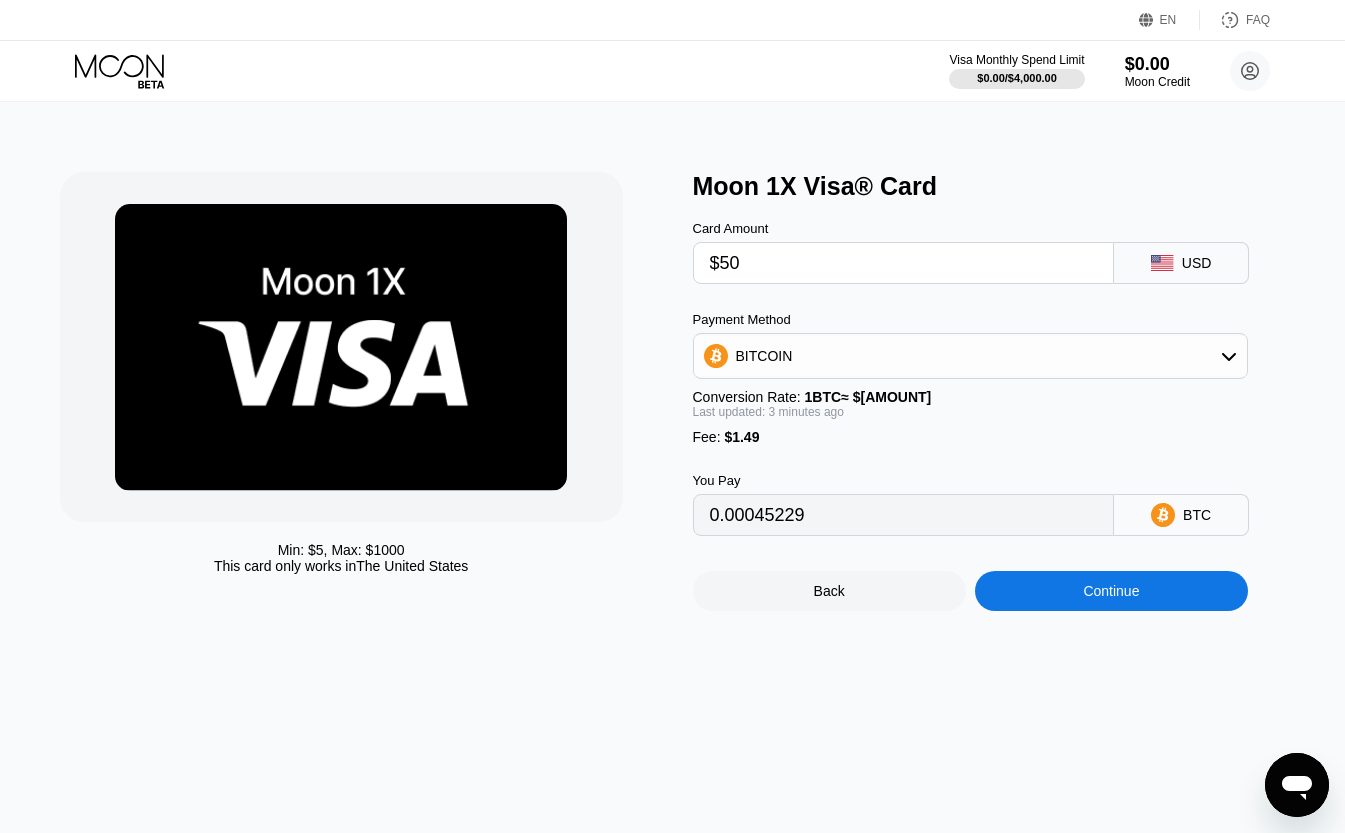 type on "0.00045246" 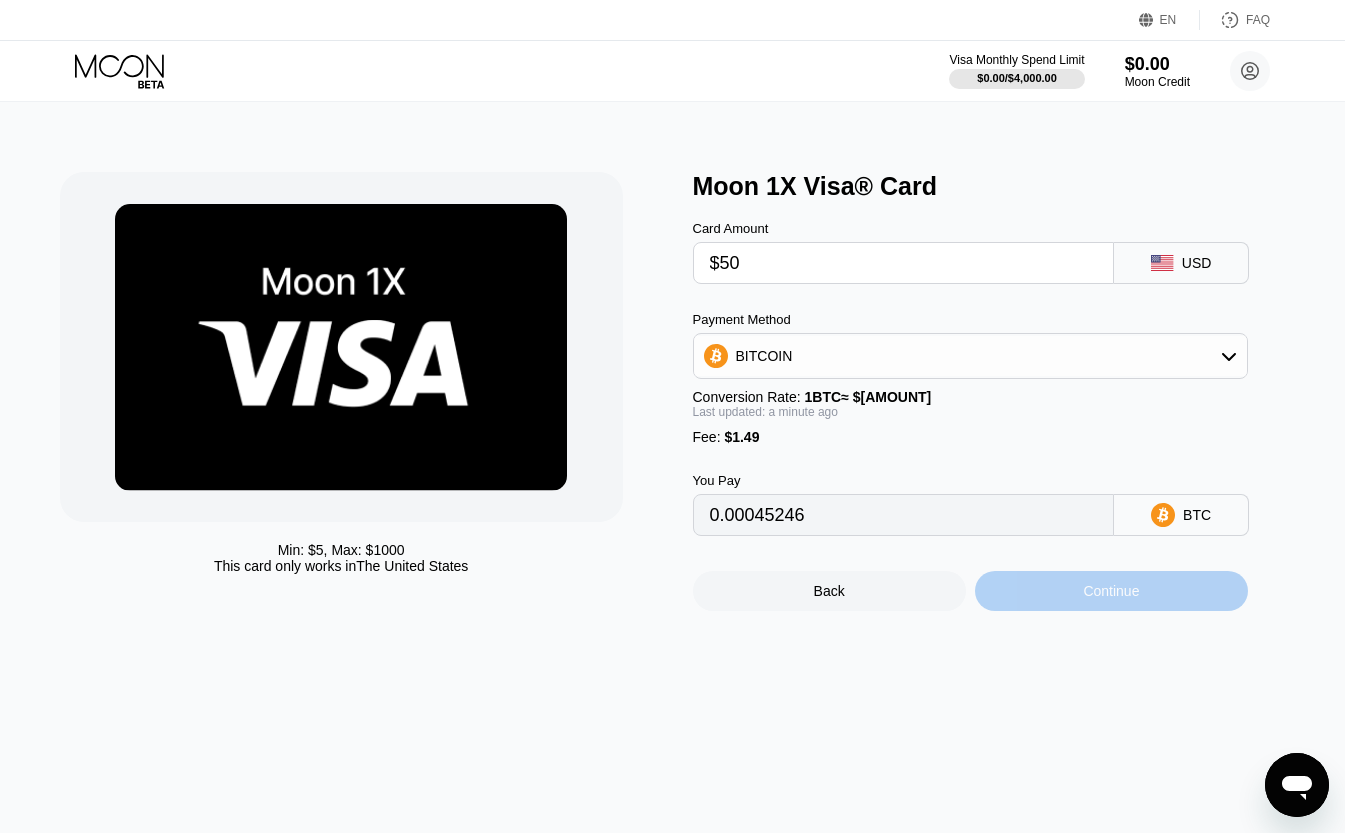 click on "Continue" at bounding box center (1111, 591) 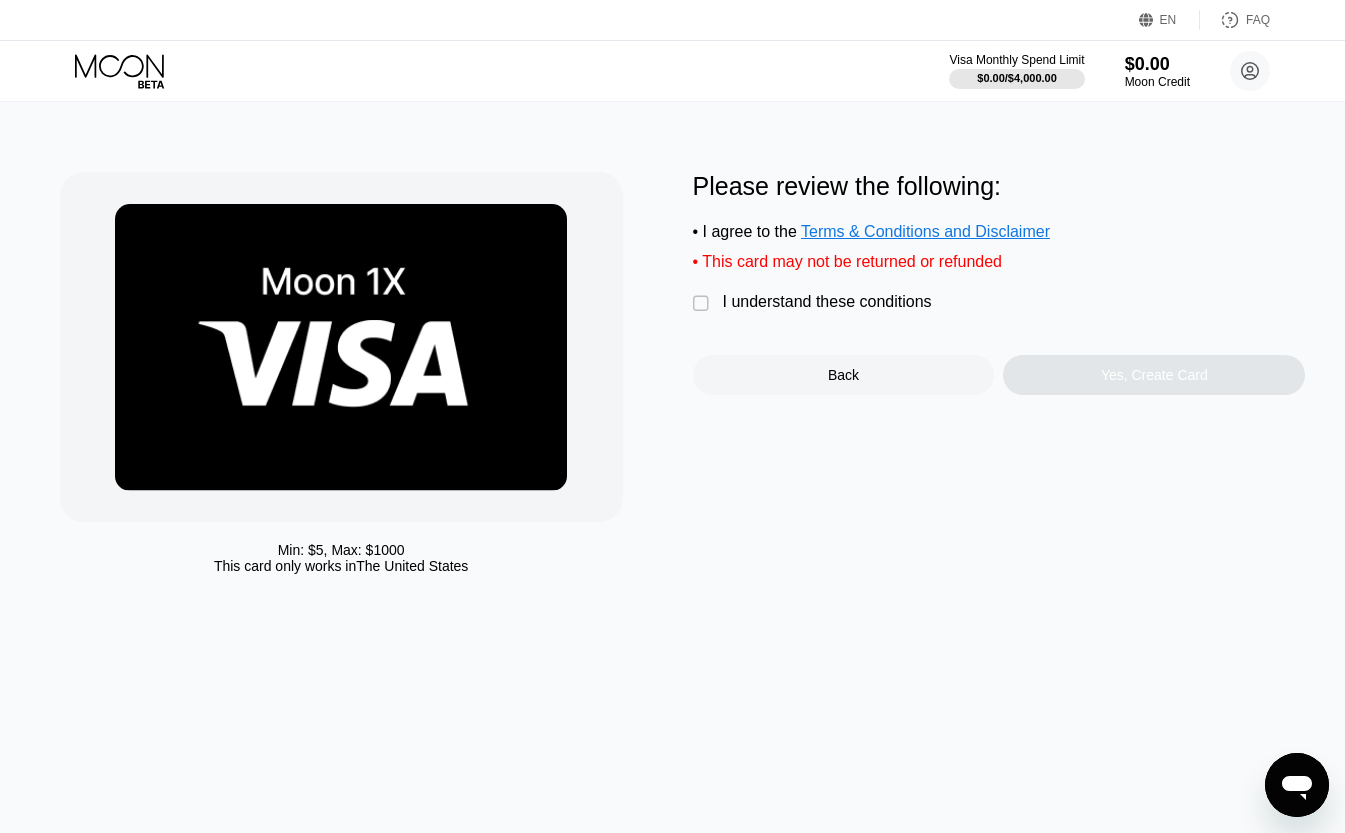 click on "I understand these conditions" at bounding box center [827, 302] 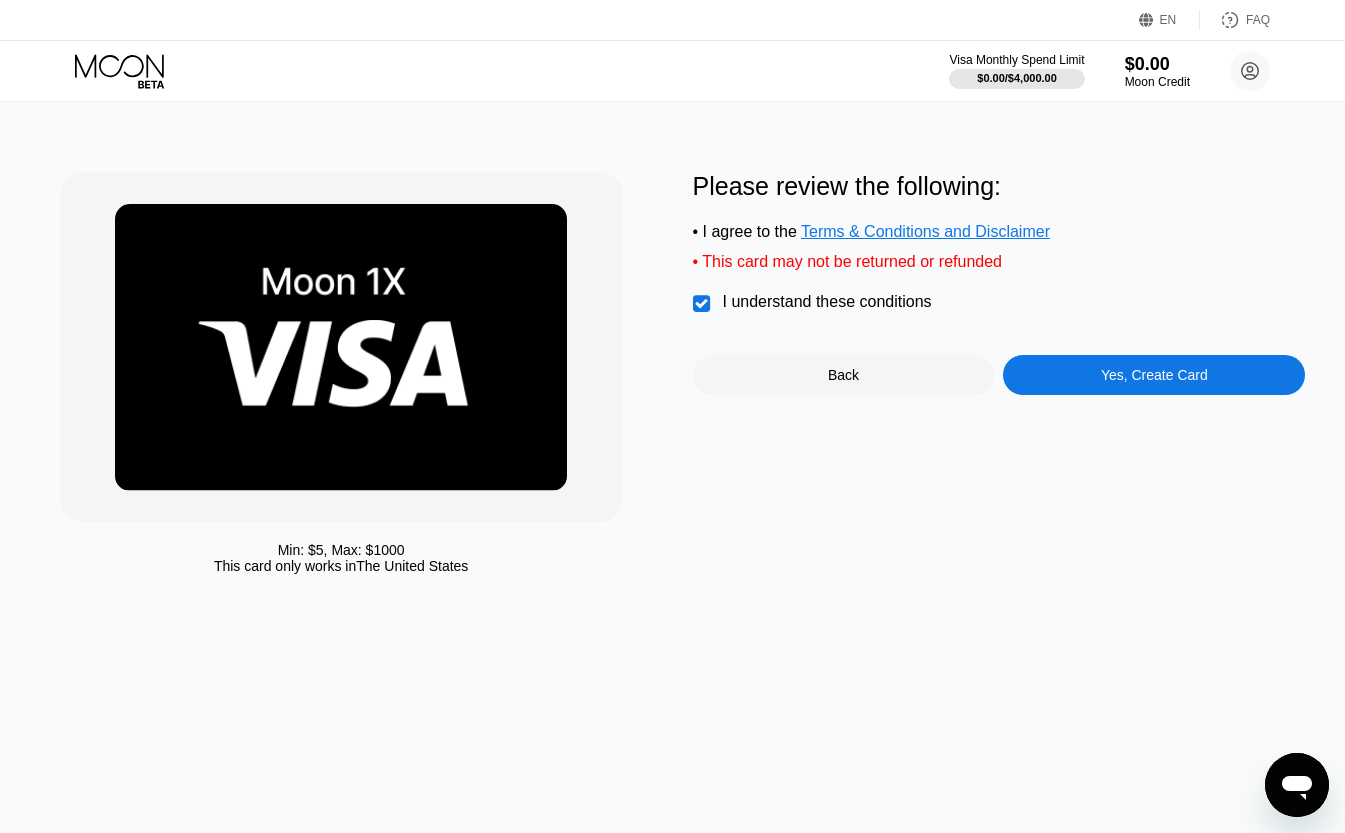 click on "Yes, Create Card" at bounding box center [1154, 375] 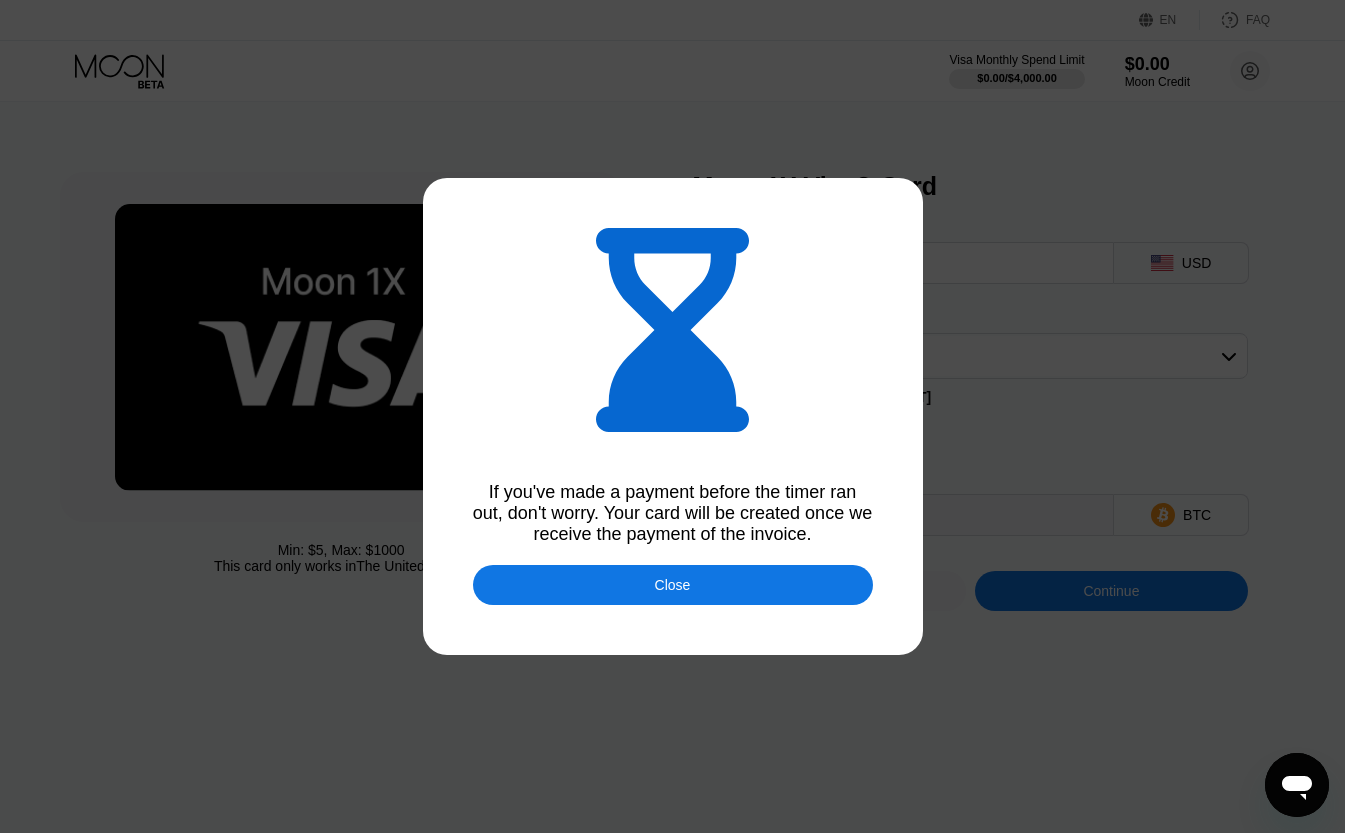 click on "Close" at bounding box center (673, 585) 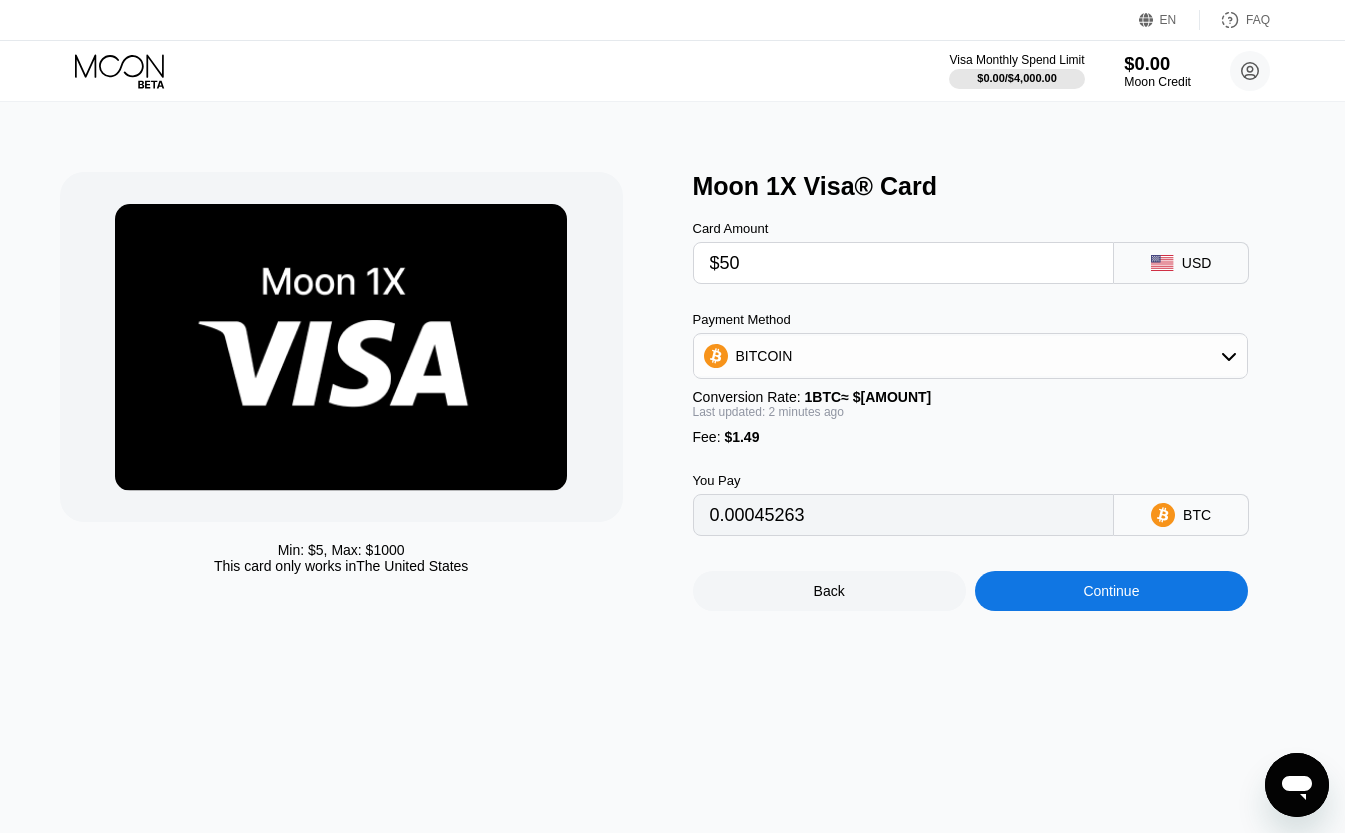 click on "Moon Credit" at bounding box center (1157, 82) 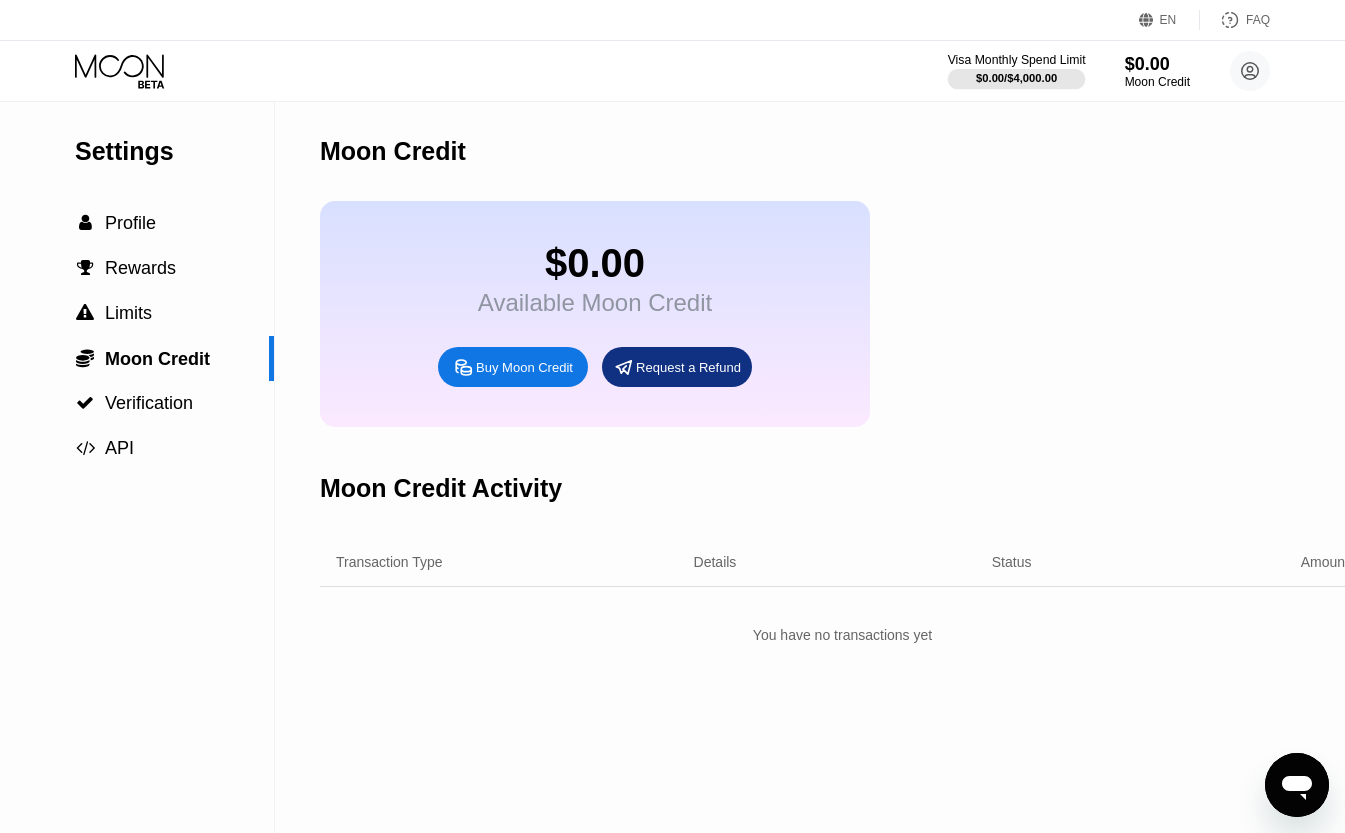 click on "$0.00 / $4,000.00" at bounding box center (1016, 78) 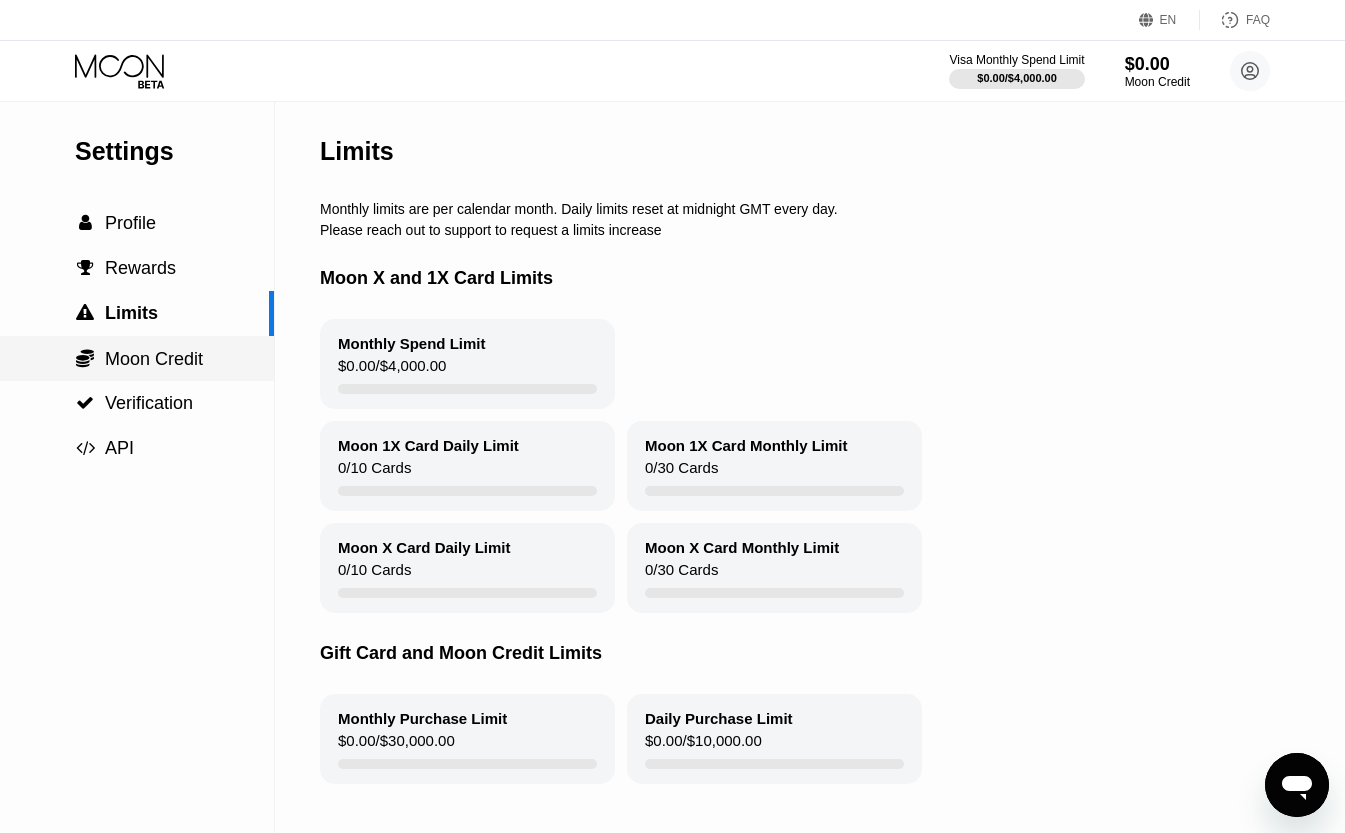 click on "Moon Credit" at bounding box center [154, 359] 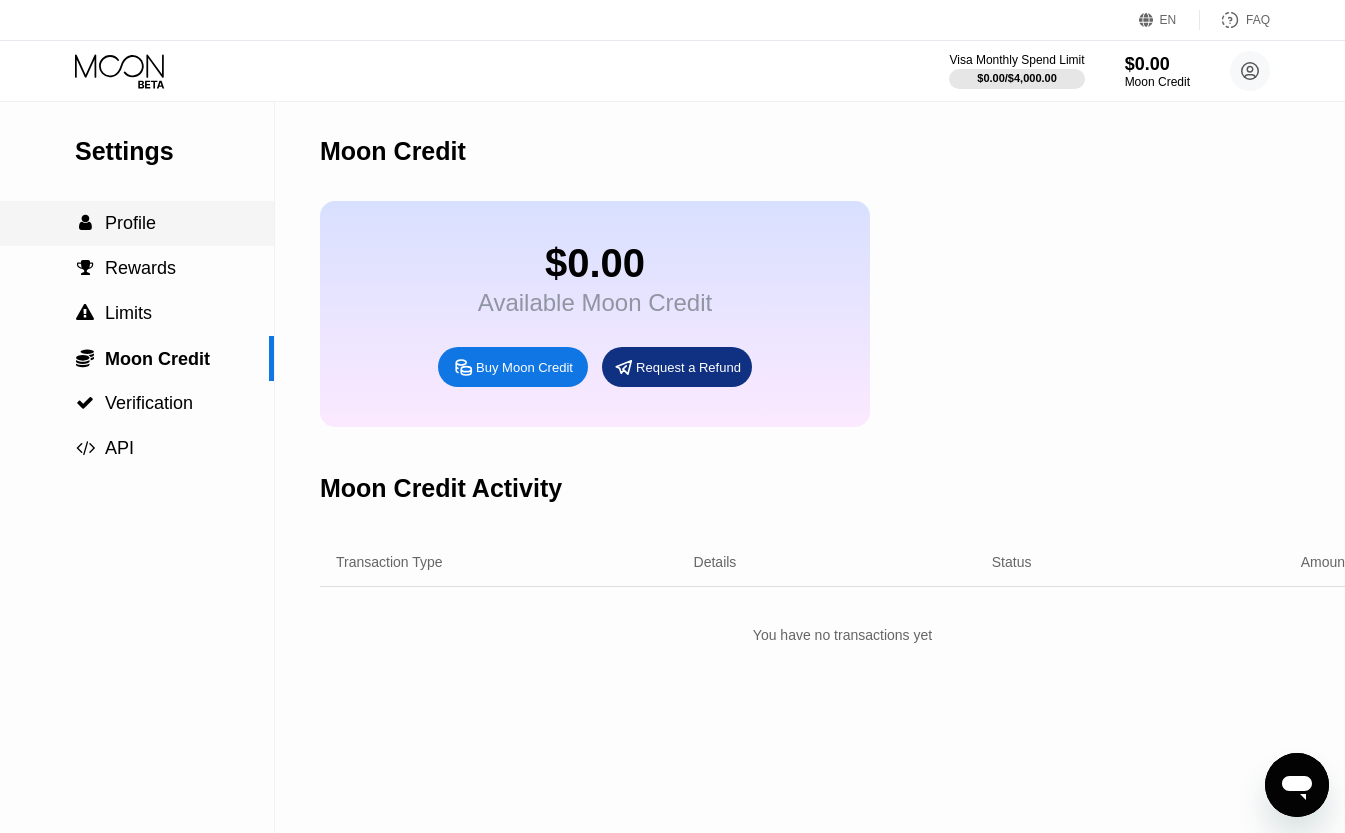 click on "Profile" at bounding box center [130, 223] 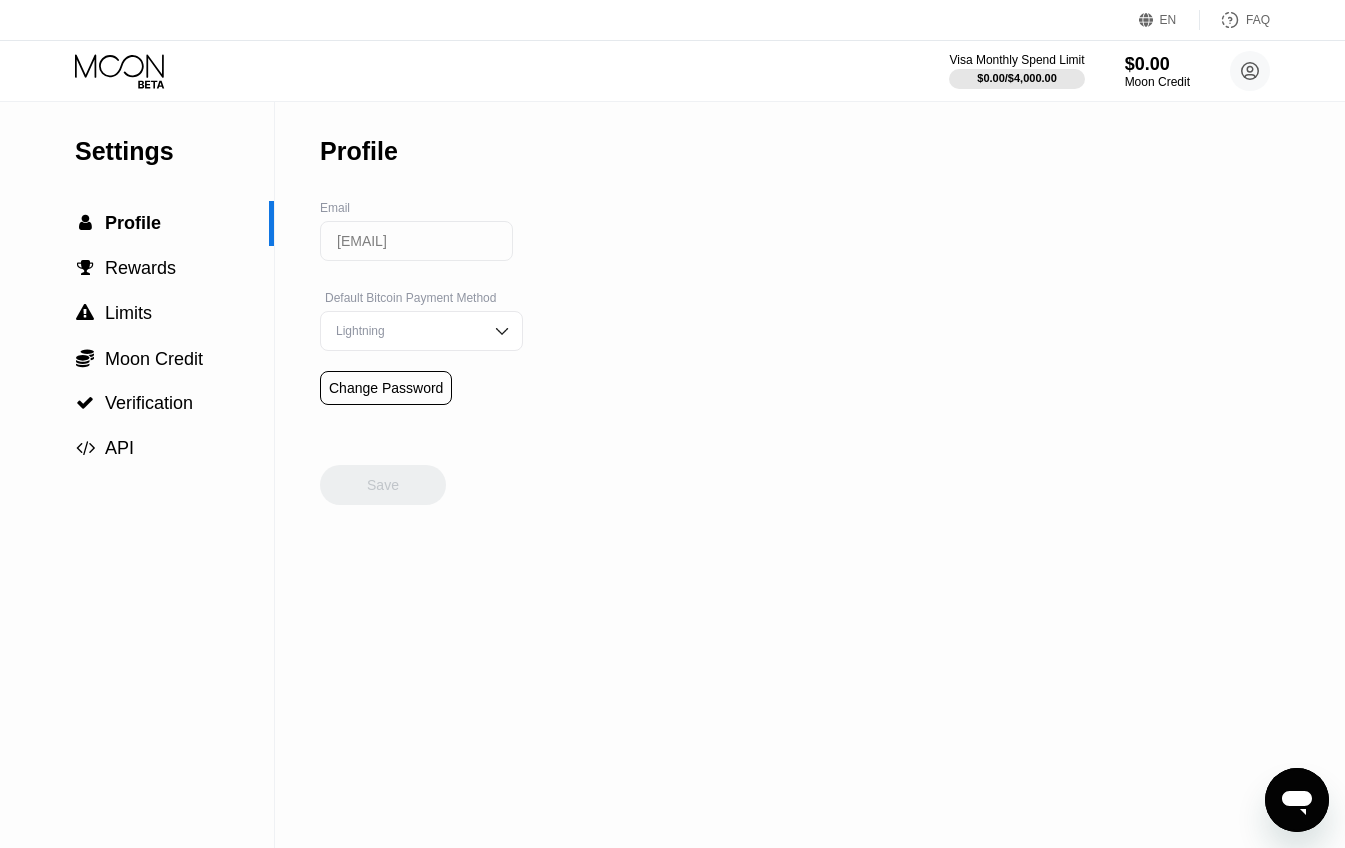 click 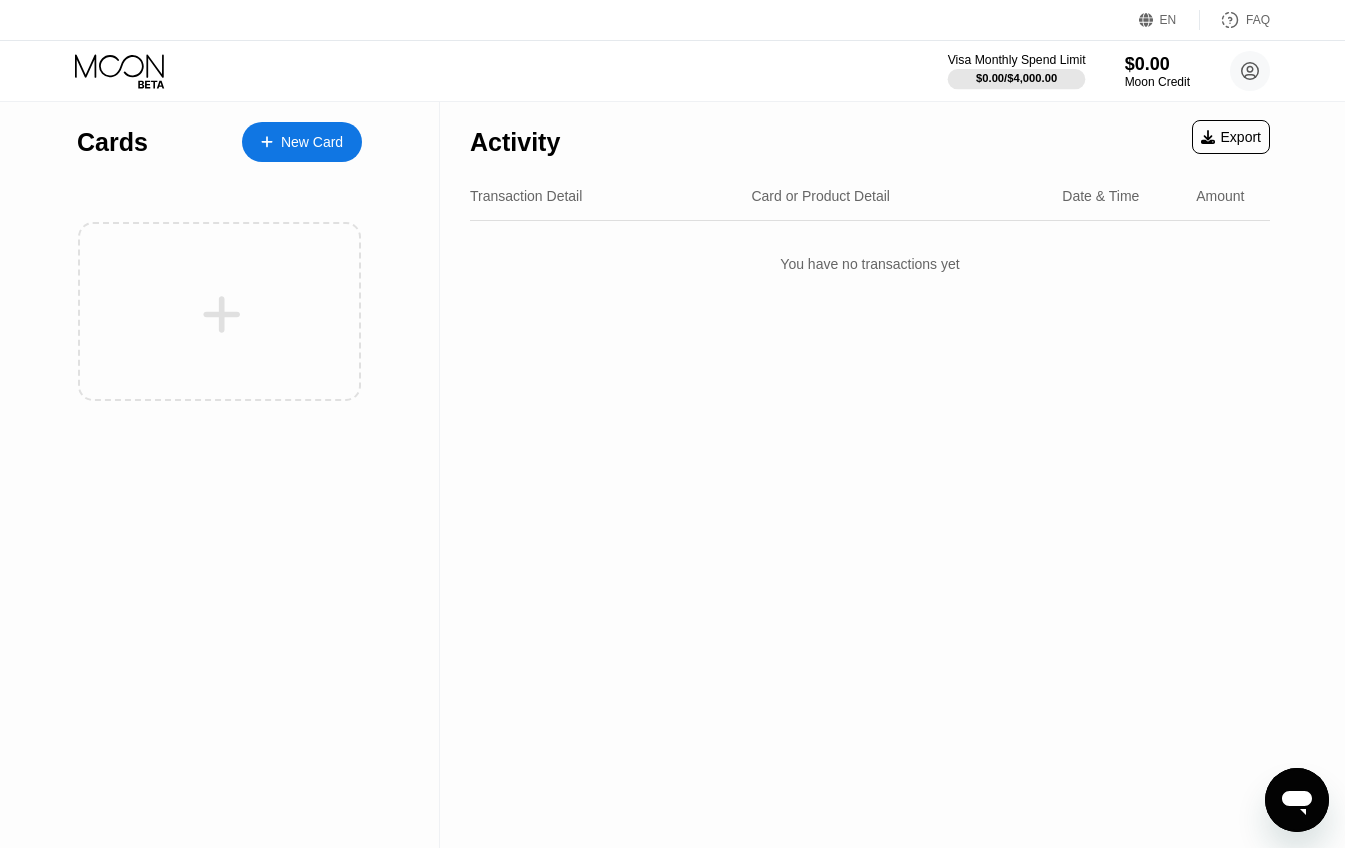 click on "$0.00 / $4,000.00" at bounding box center [1016, 78] 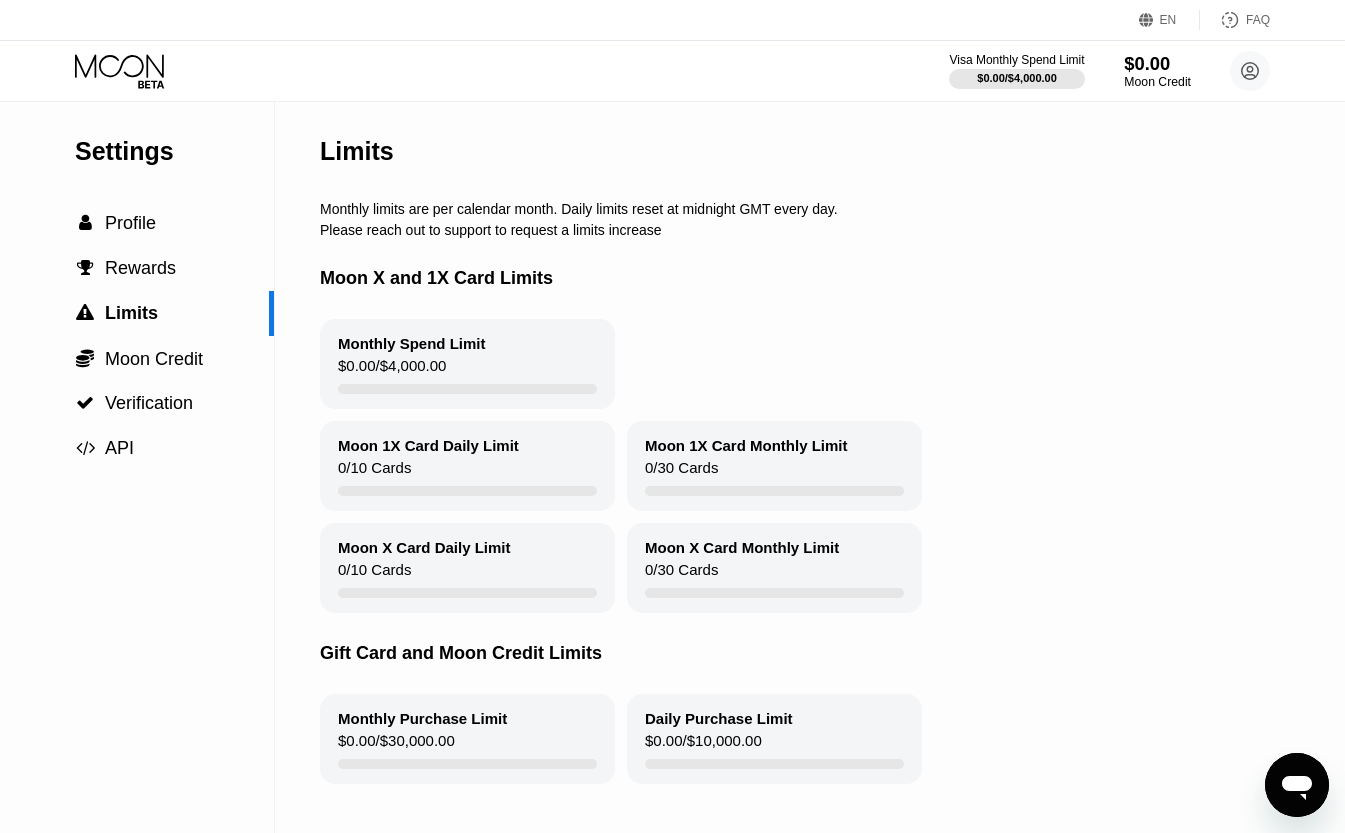 click on "$0.00" at bounding box center (1157, 63) 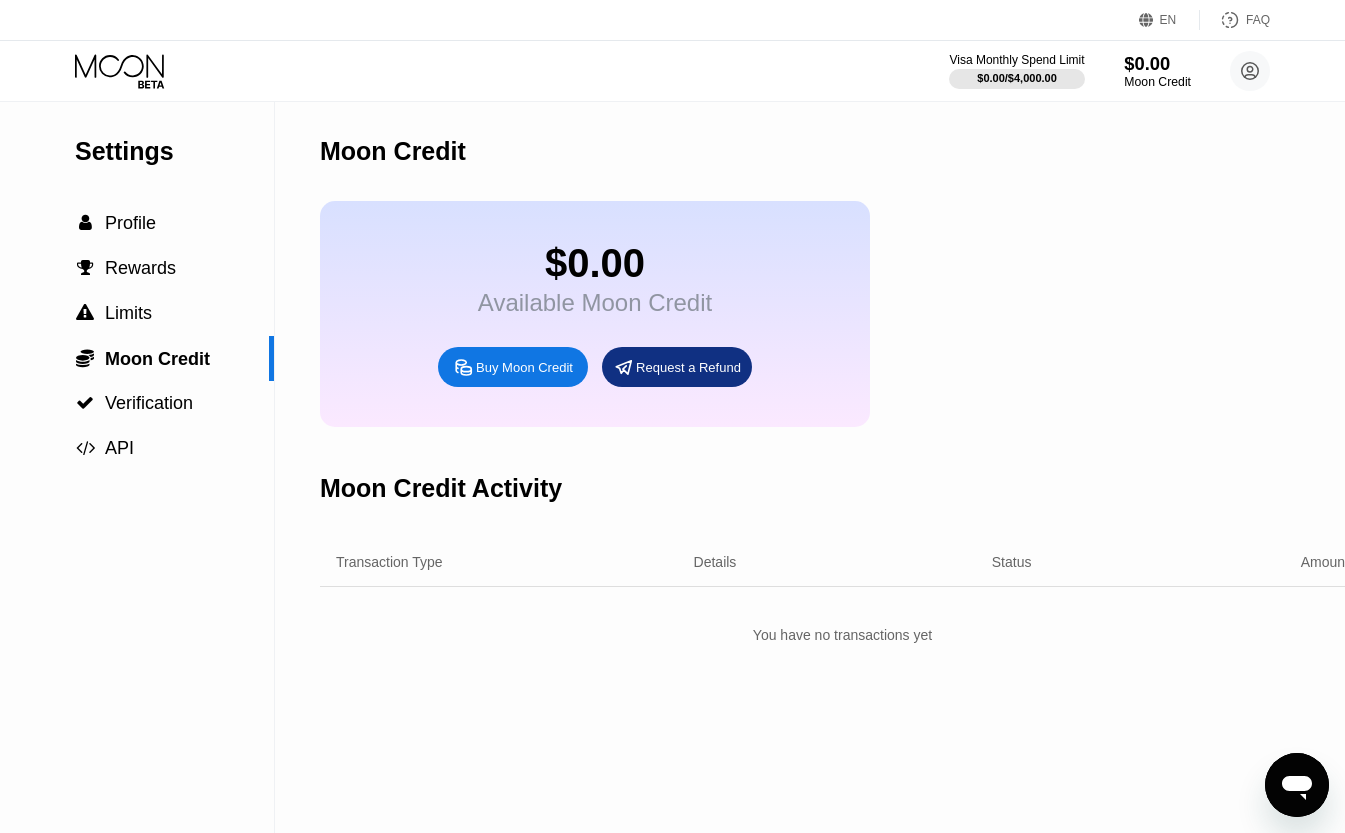 click on "Moon Credit" at bounding box center [1157, 82] 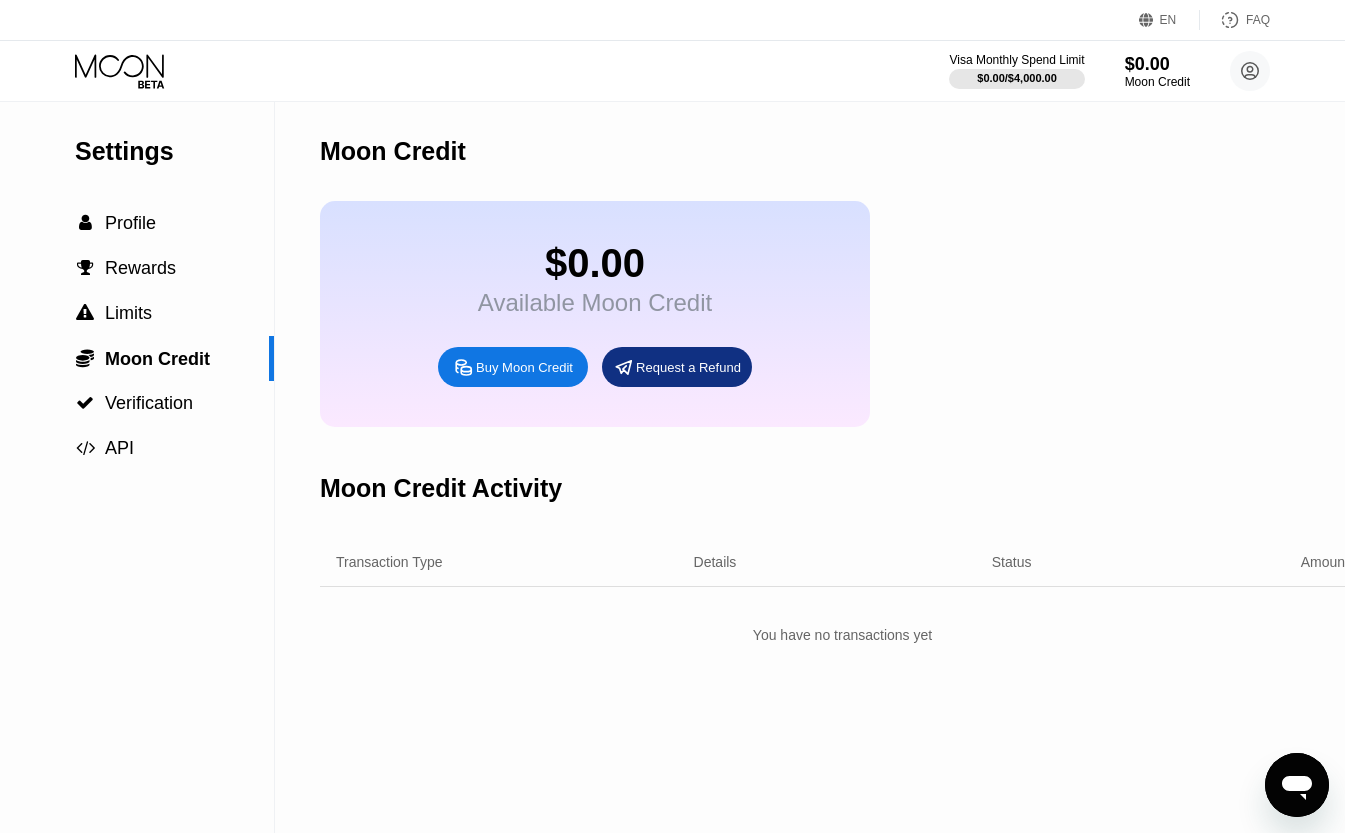 click 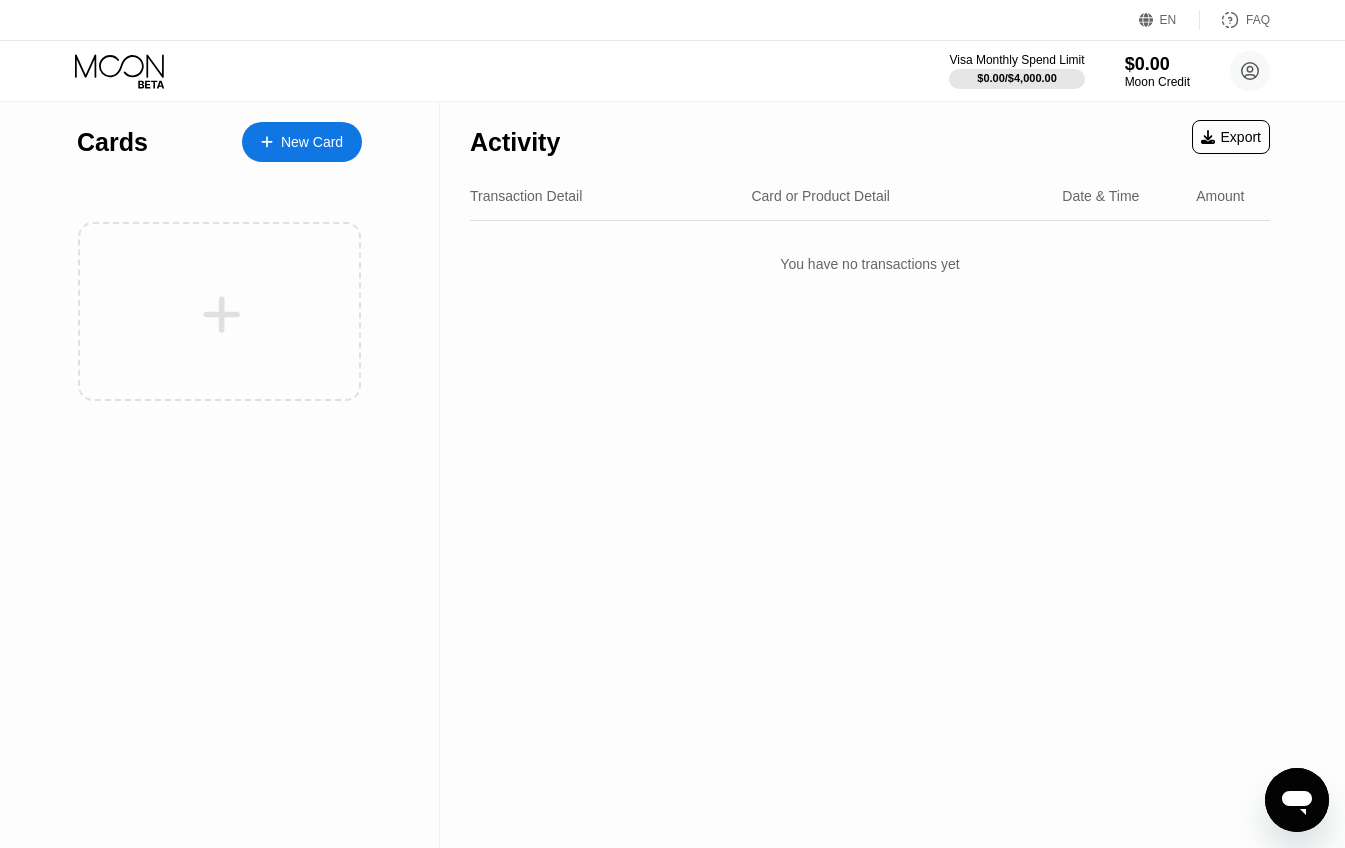 click on "Cards" at bounding box center (112, 142) 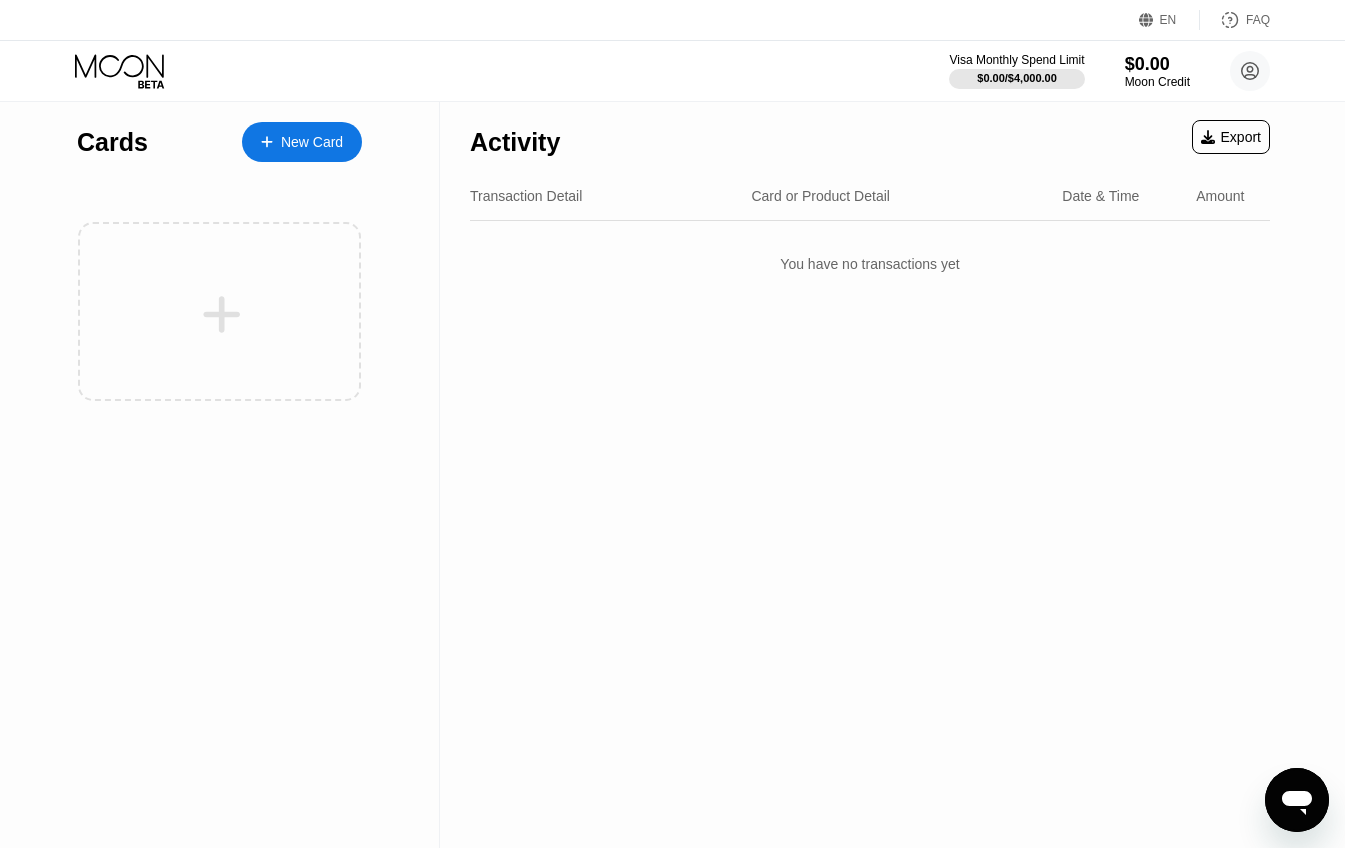 click 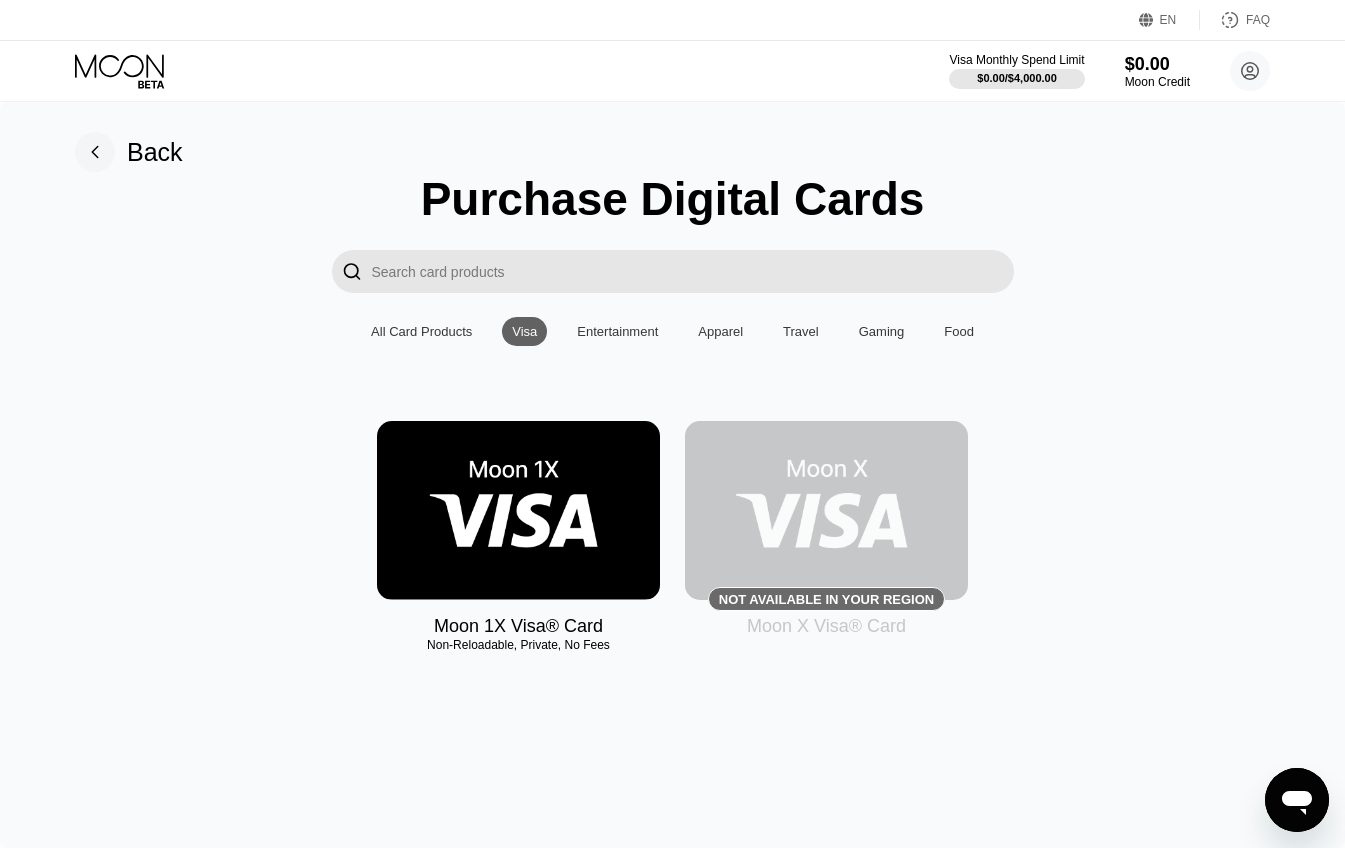 click at bounding box center (518, 510) 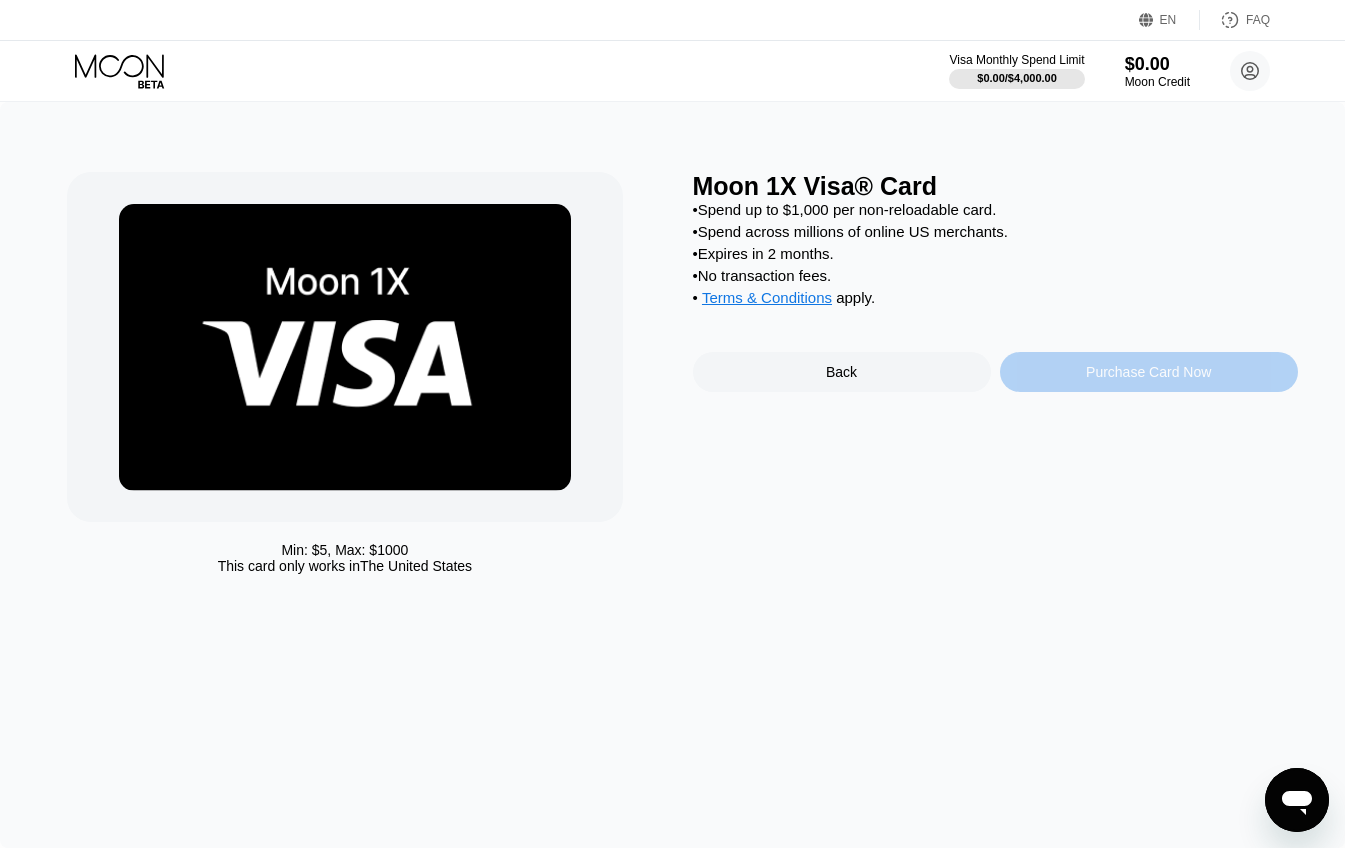 click on "Purchase Card Now" at bounding box center [1148, 372] 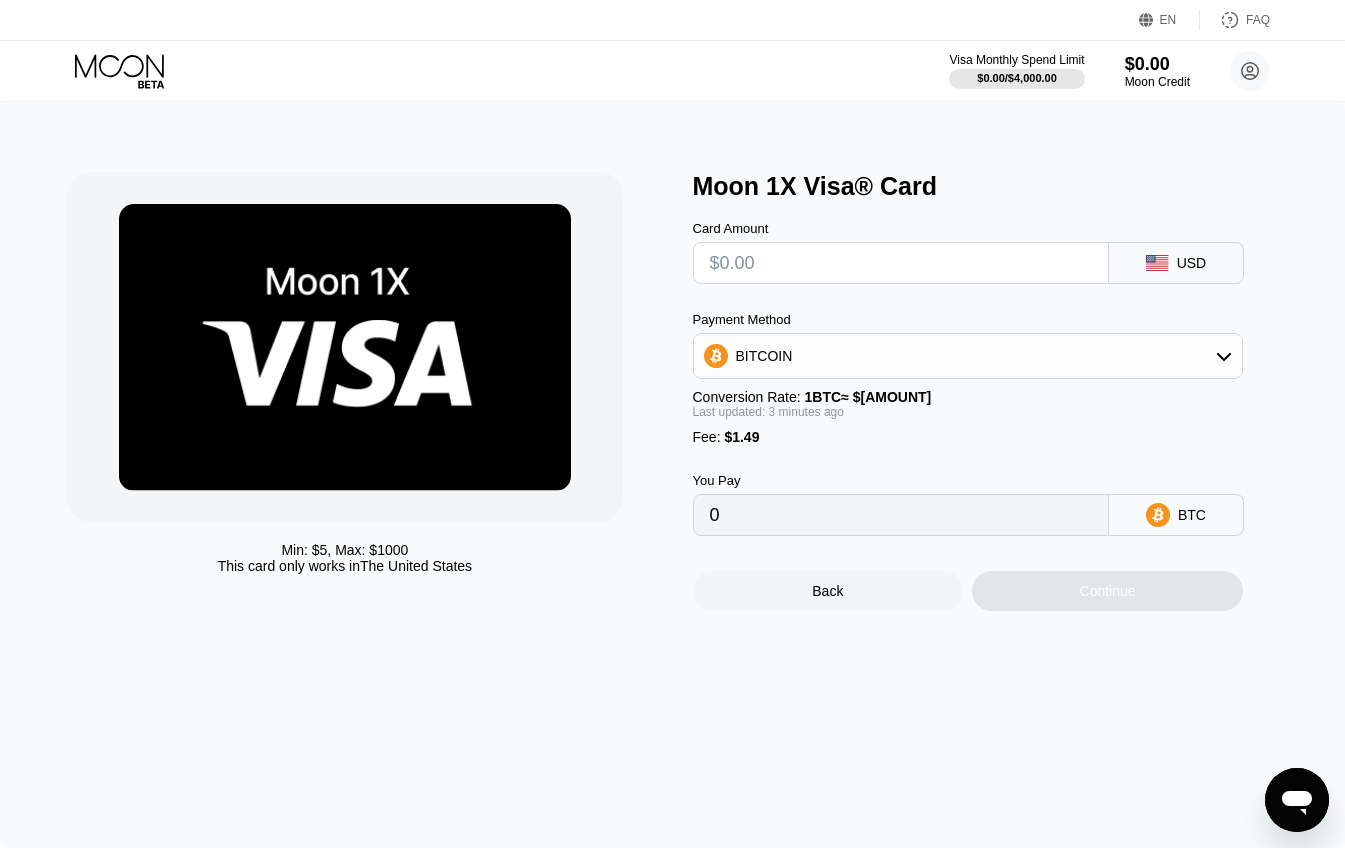 click at bounding box center [901, 263] 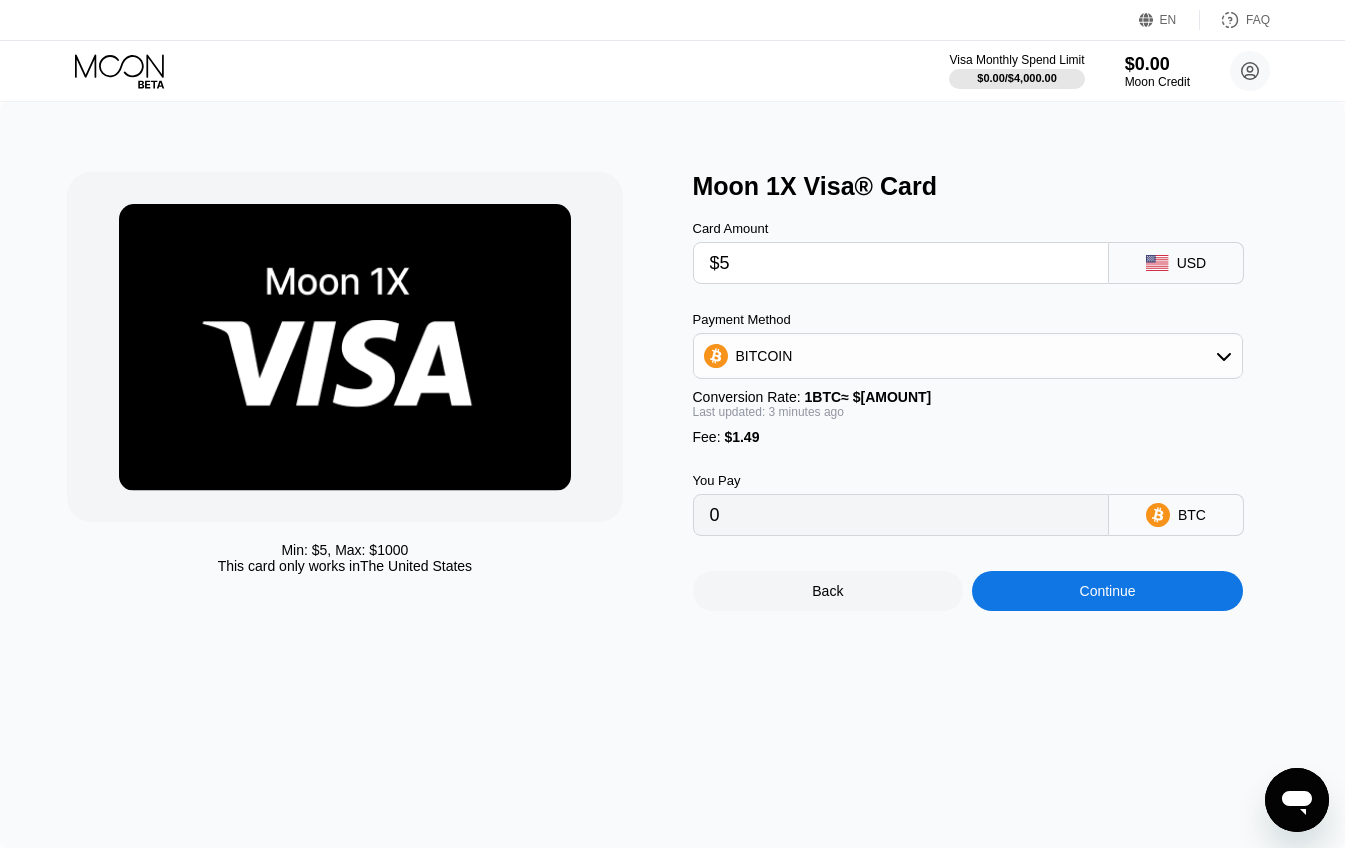 type on "$50" 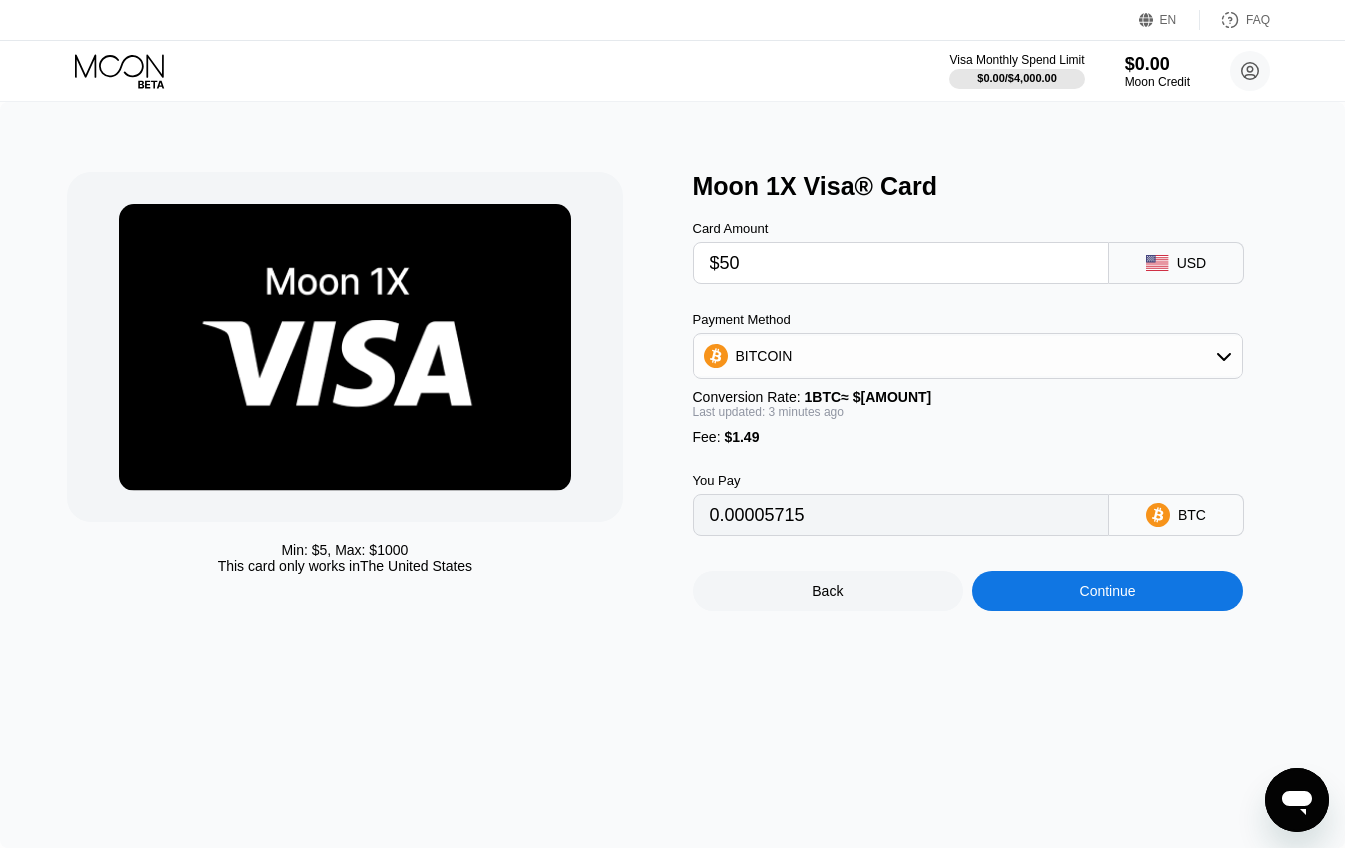 type on "0.00045341" 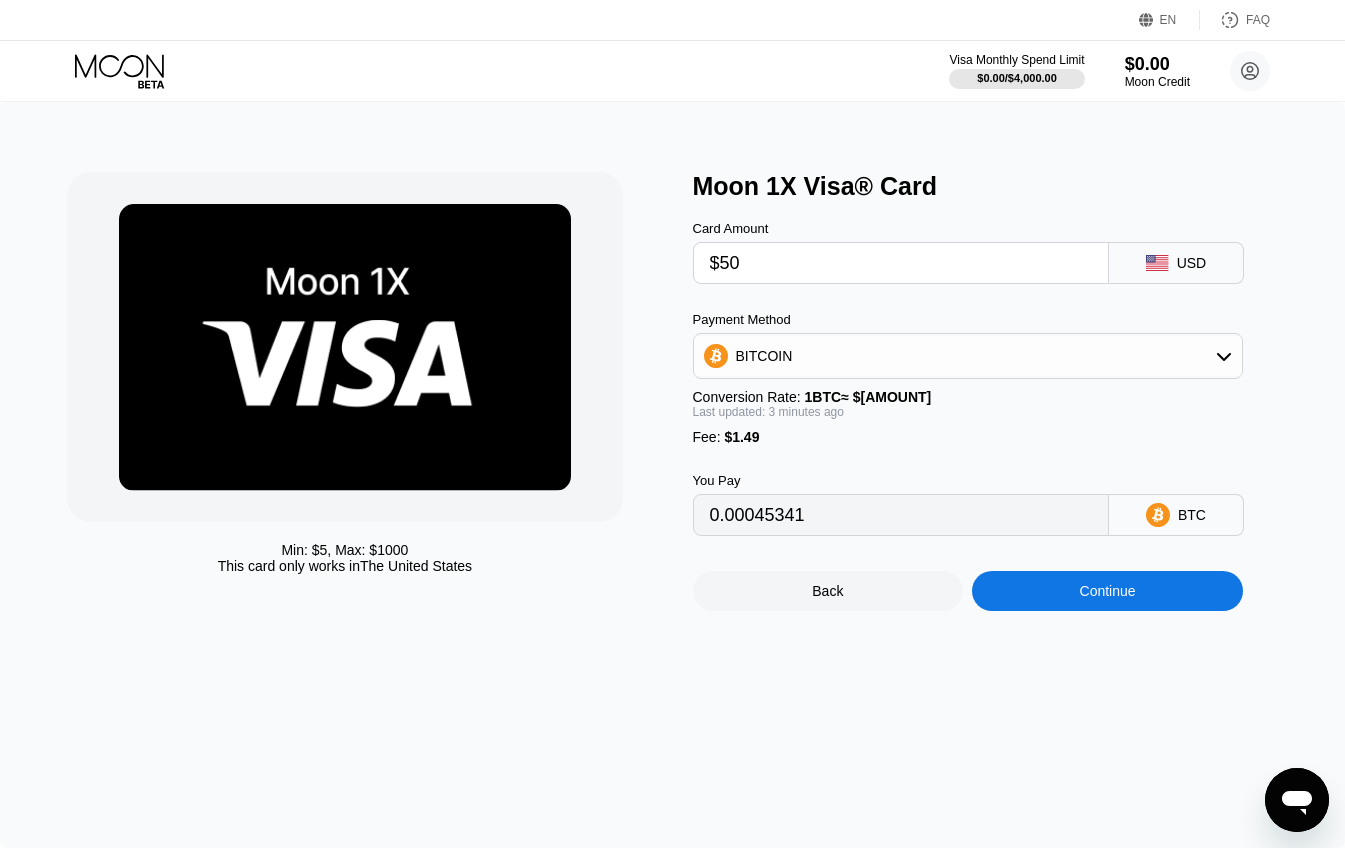 type on "$50" 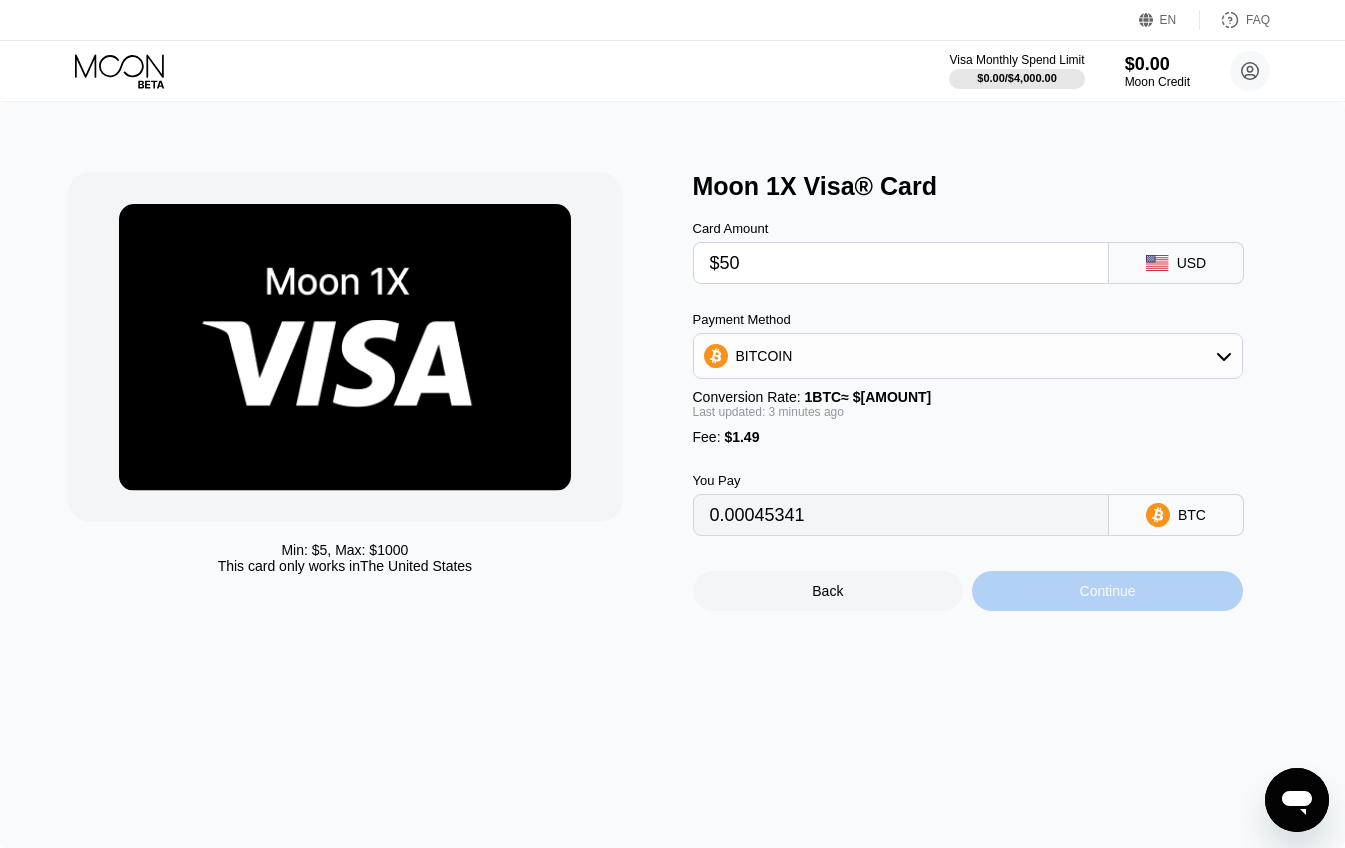 click on "Continue" at bounding box center [1107, 591] 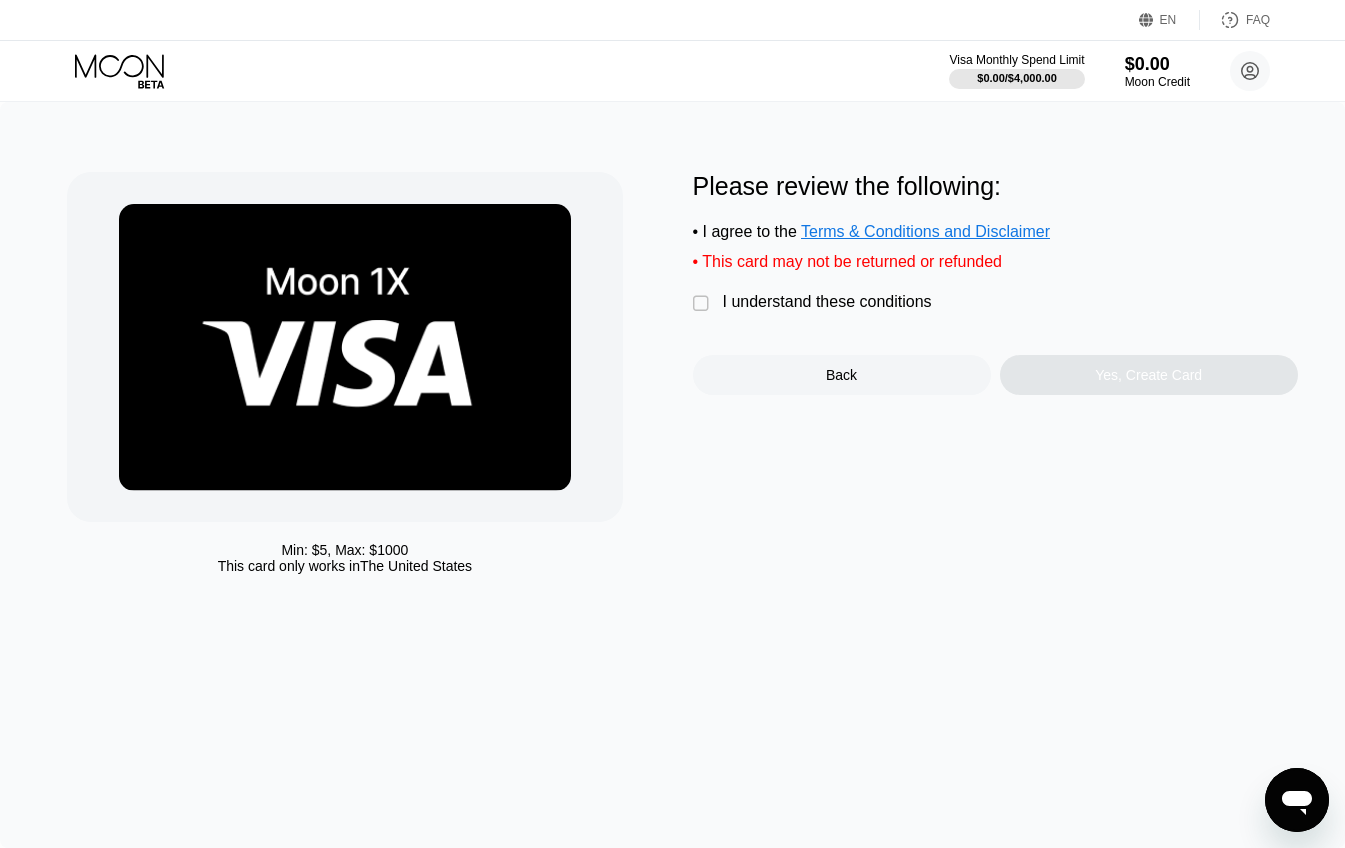 click on "Min: $ 5 , Max: $ 1000 This card only works in  The United States Please review the following: • I agree to the   Terms & Conditions and Disclaimer • This card may not be returned or refunded  I understand these conditions Back Yes, Create Card" at bounding box center (672, 378) 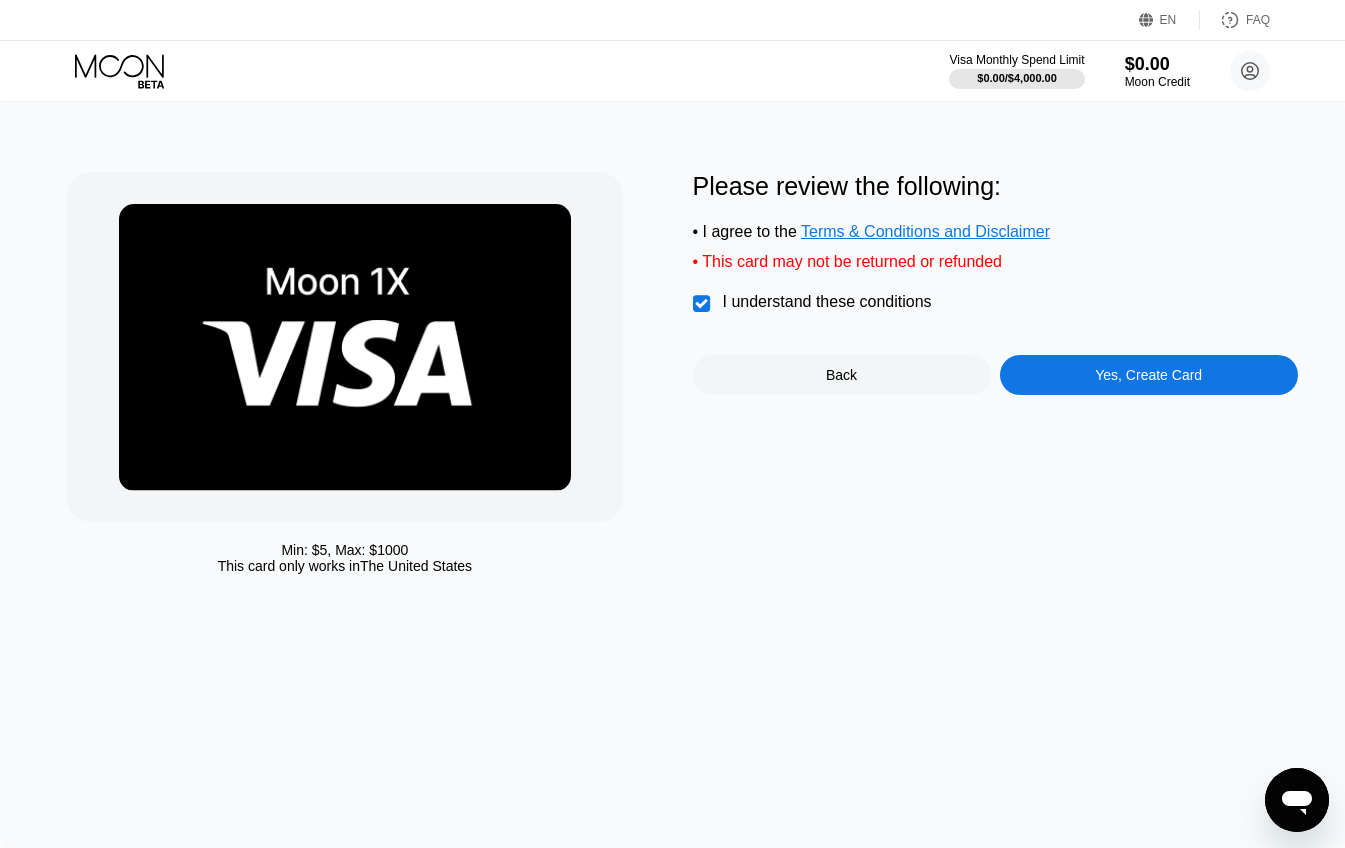 click on "Yes, Create Card" at bounding box center (1148, 375) 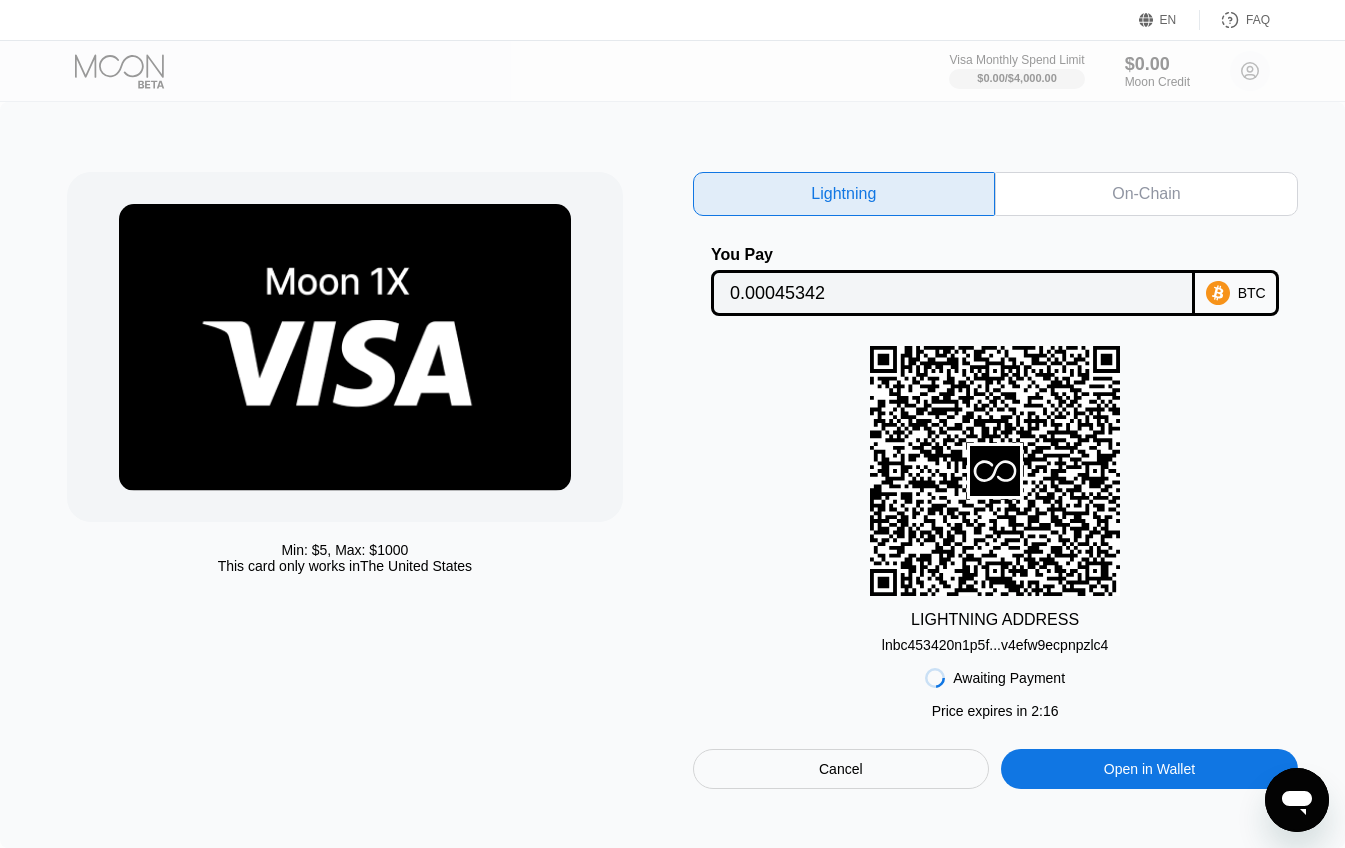 click on "On-Chain" at bounding box center (1146, 194) 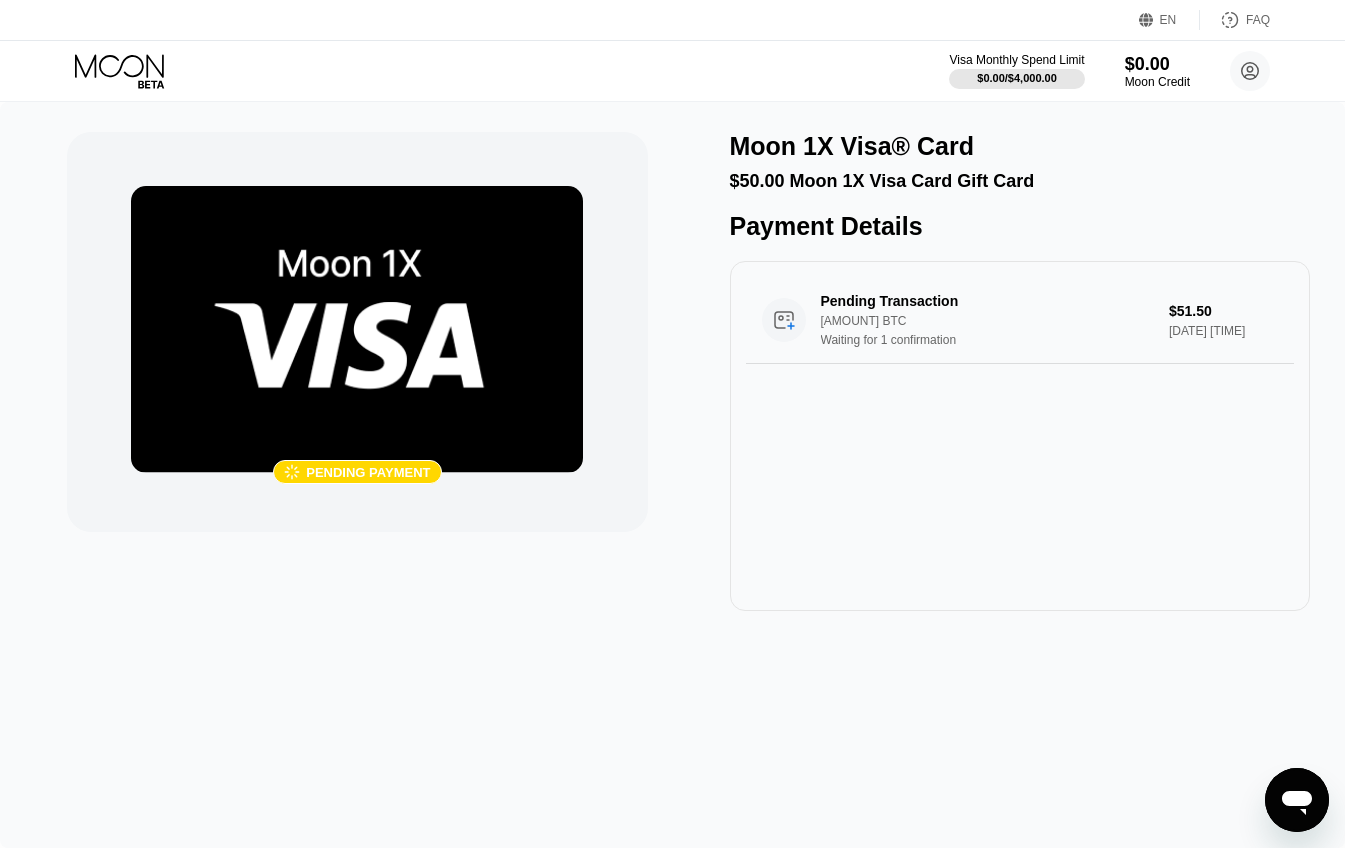 click on "Visa Monthly Spend Limit $0.00 / $4,000.00 $0.00 Moon Credit benjaminbarb61@gmail.com  Home Settings Support Careers About Us Log out Privacy policy Terms" at bounding box center (672, 71) 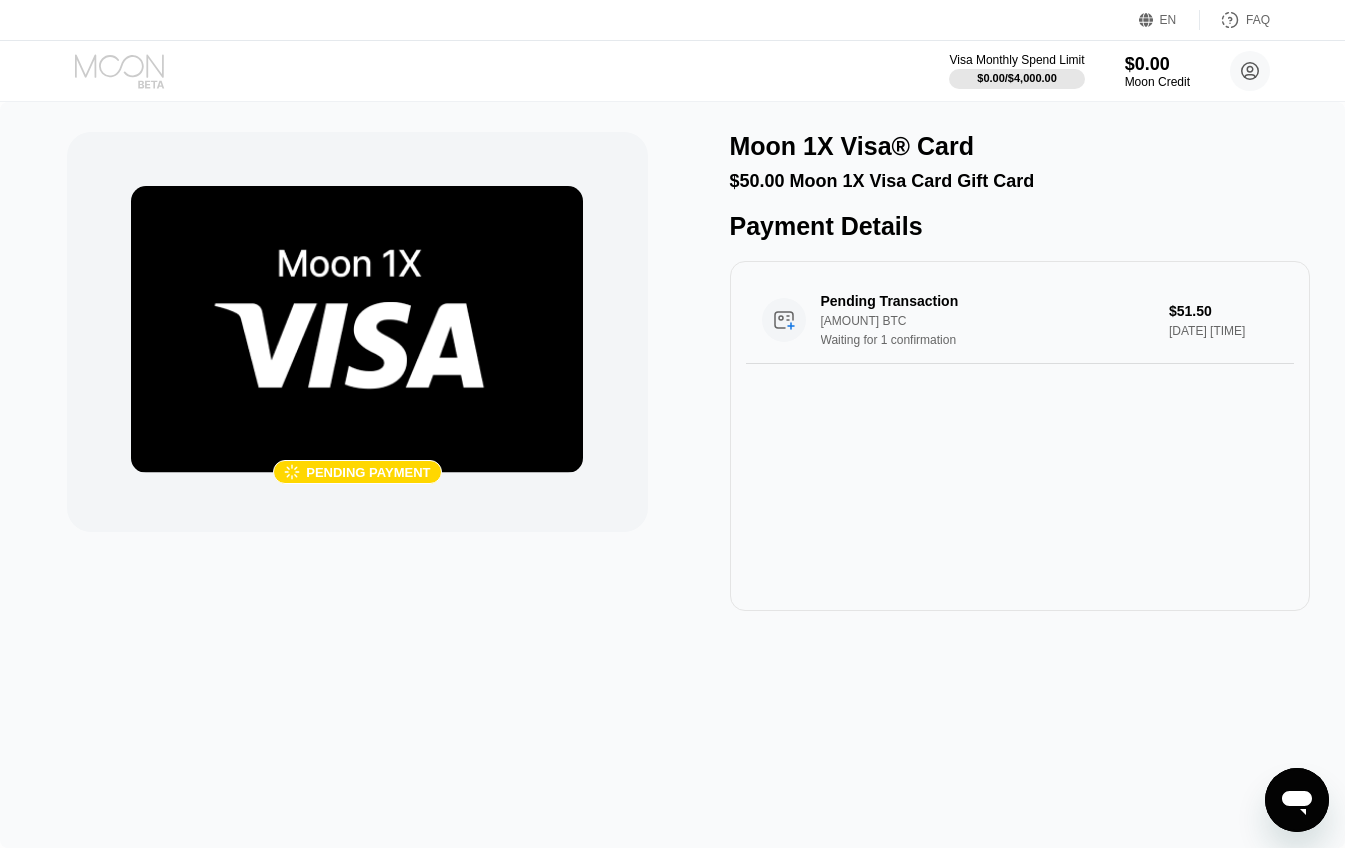 click 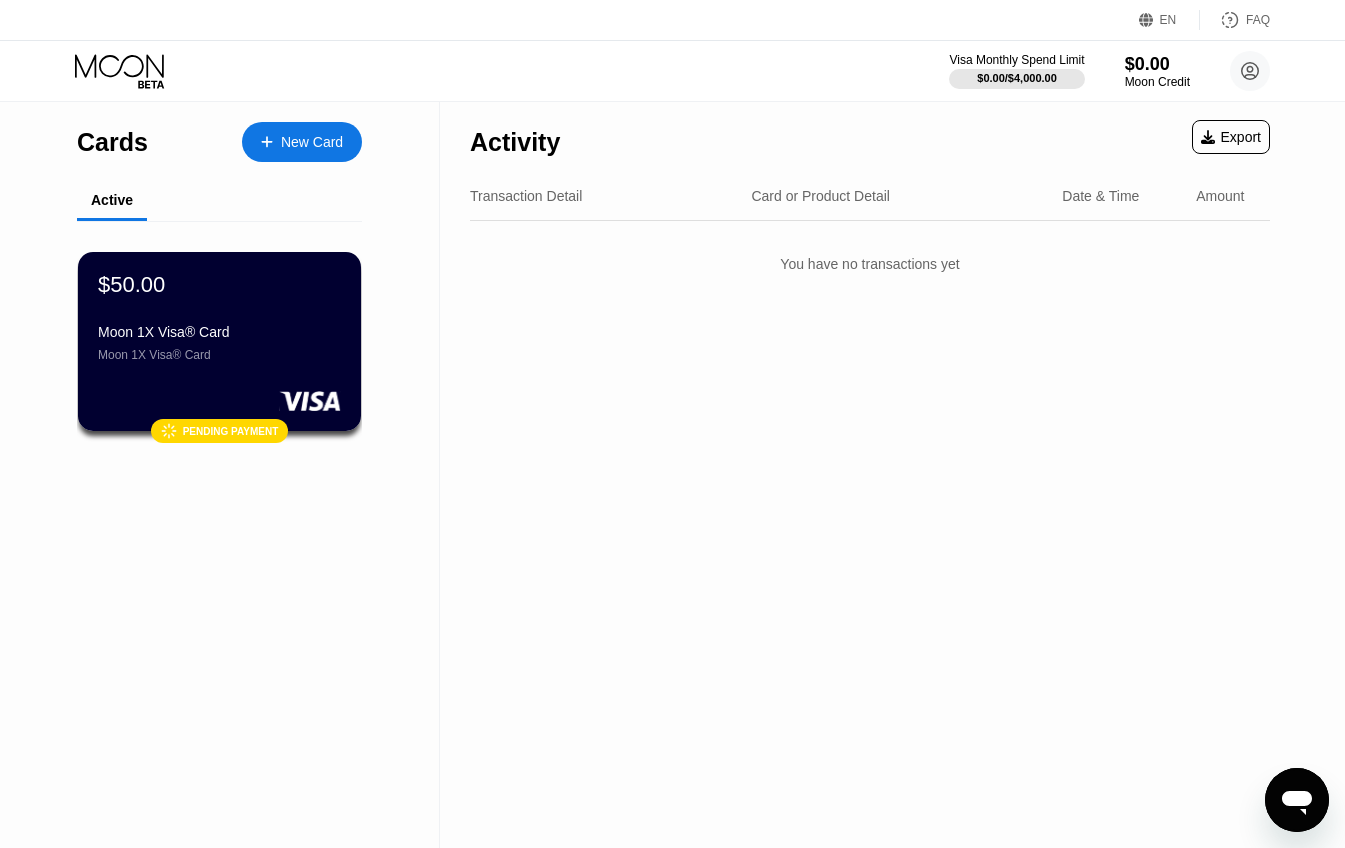 click on "Transaction Detail Card or Product Detail Date & Time Amount" at bounding box center (870, 196) 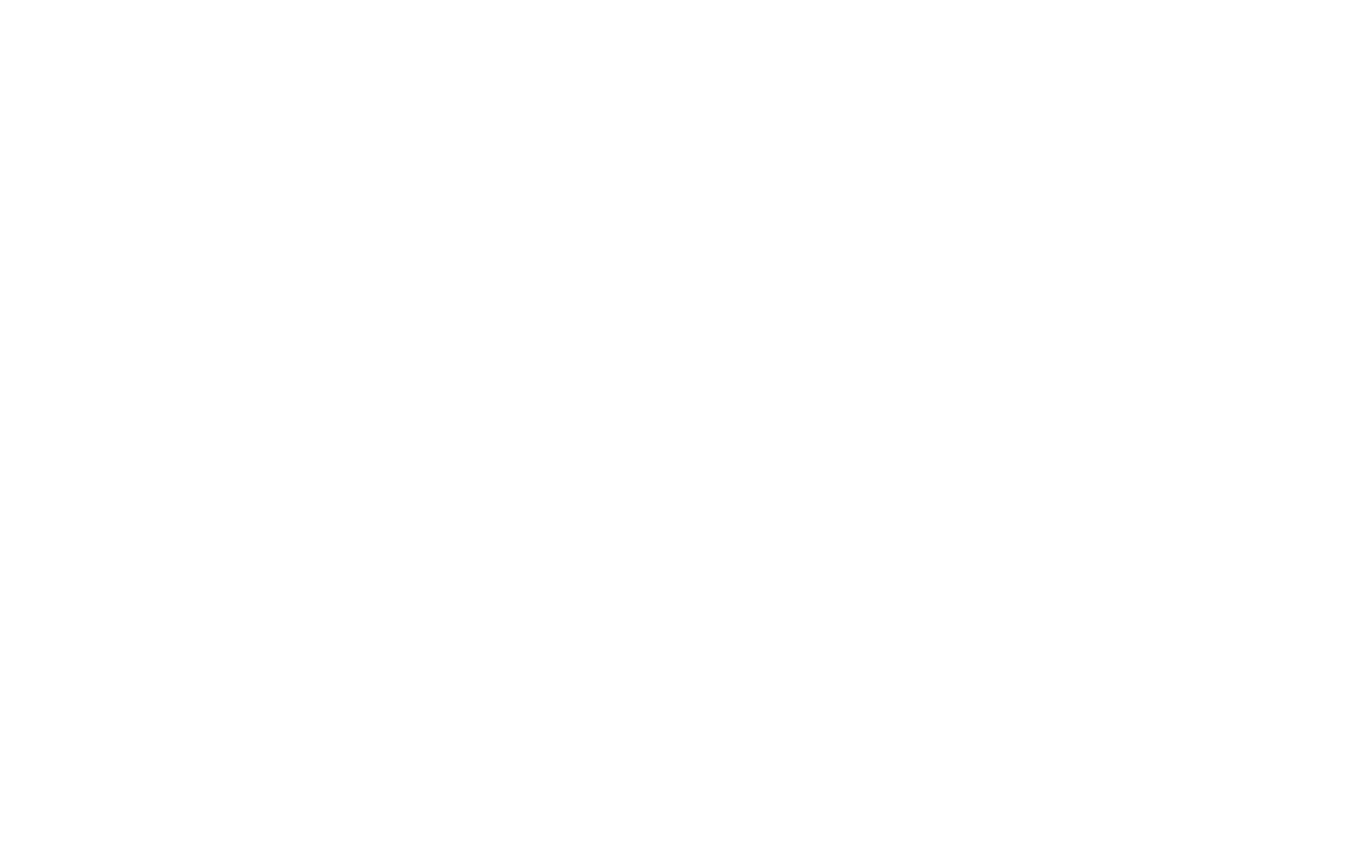 scroll, scrollTop: 0, scrollLeft: 0, axis: both 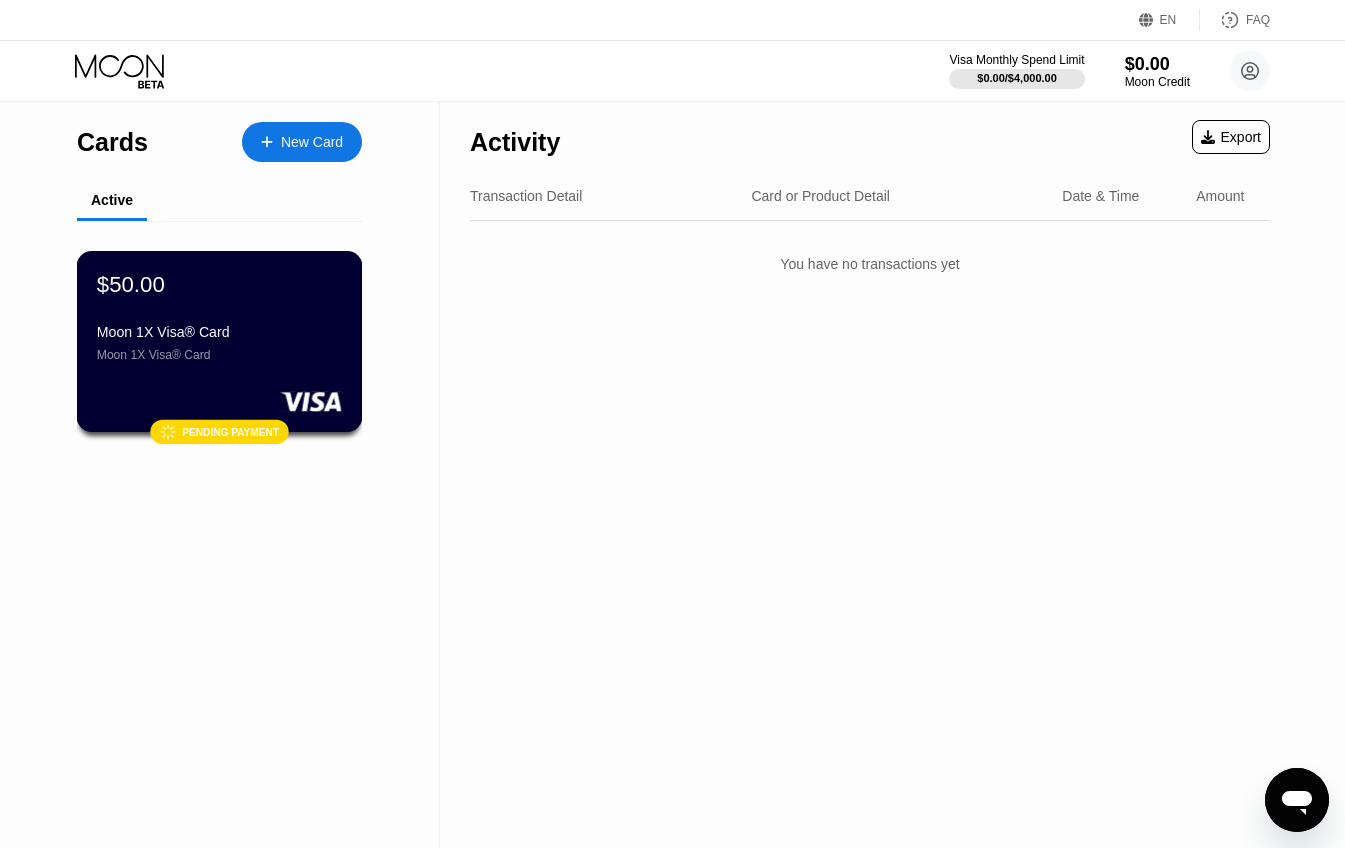 click on "$50.00 Moon 1X Visa® Card Moon 1X Visa® Card  Pending payment" at bounding box center [220, 341] 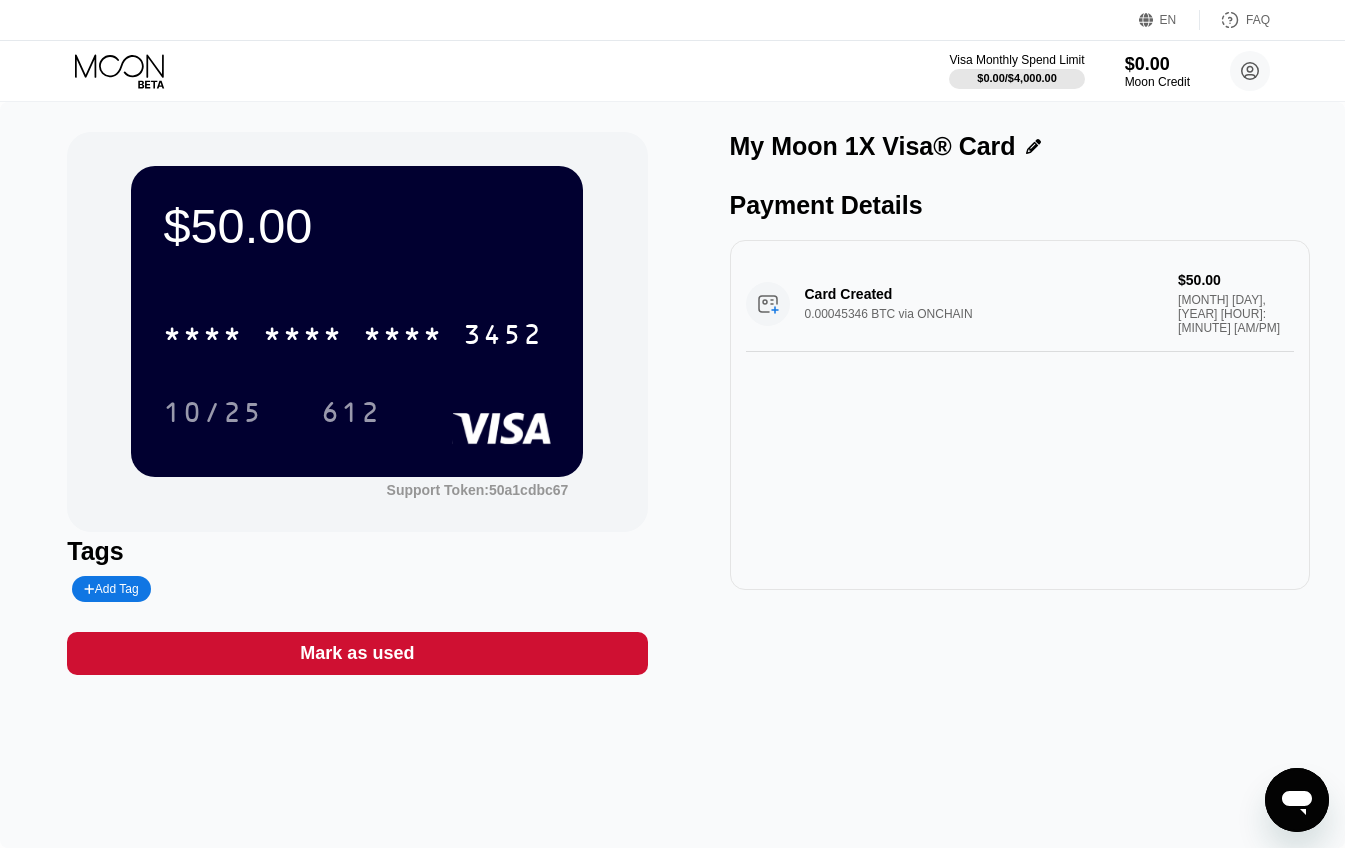click on "$50.00 * * * * * * * * * * * * [LAST_FOUR] [MM]/[YY] [CITY_CODE]" at bounding box center (357, 321) 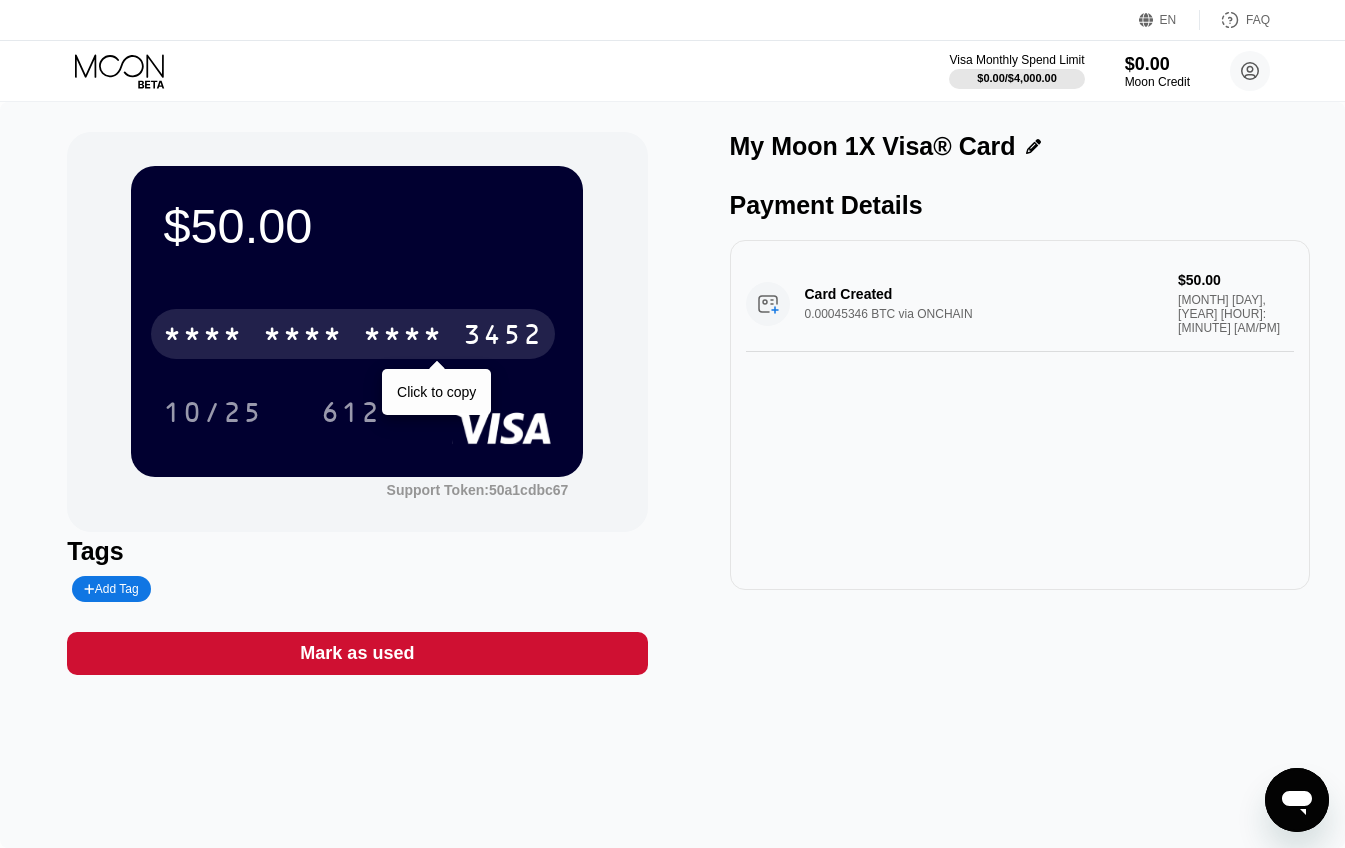 click on "* * * *" at bounding box center [403, 337] 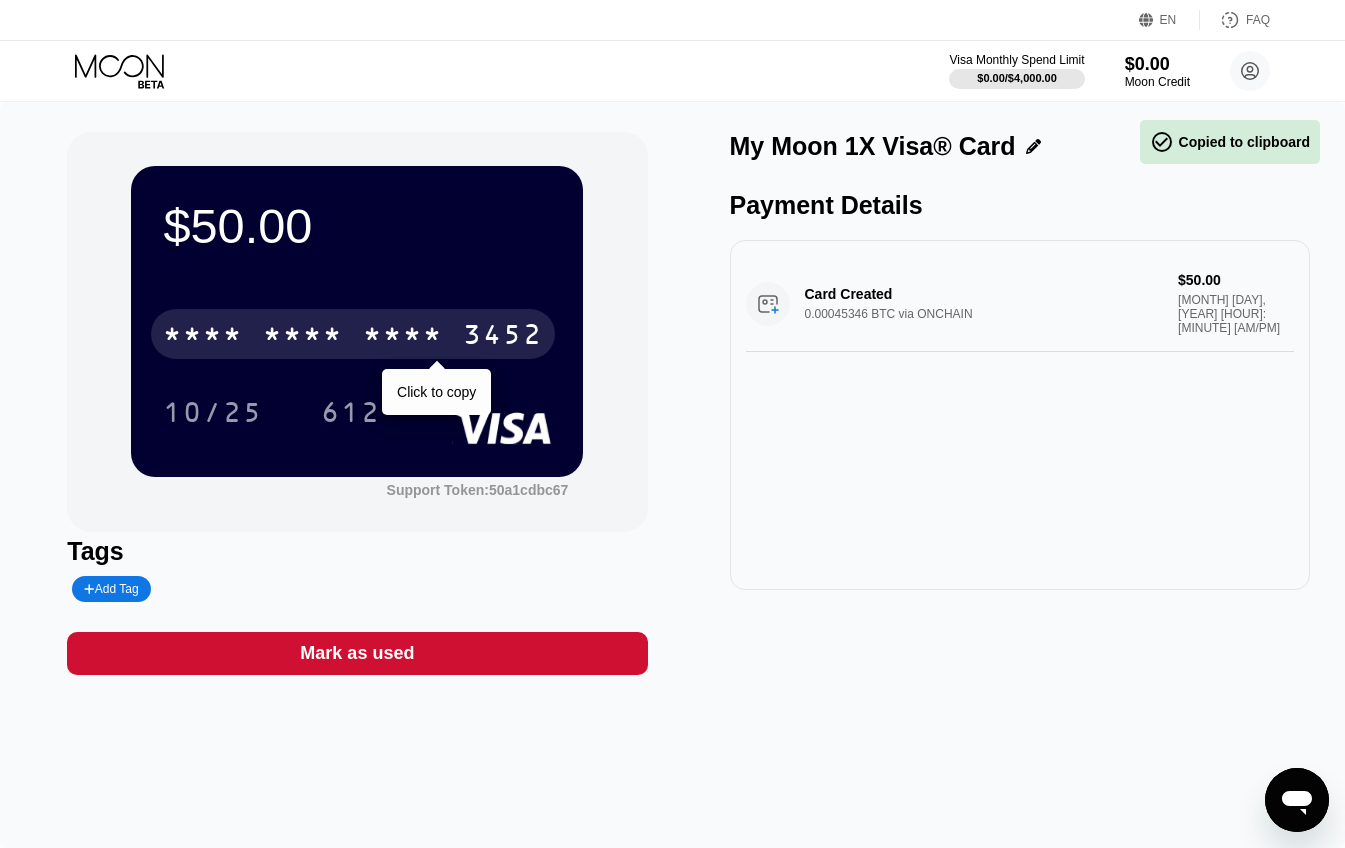 click on "* * * *" at bounding box center (403, 337) 